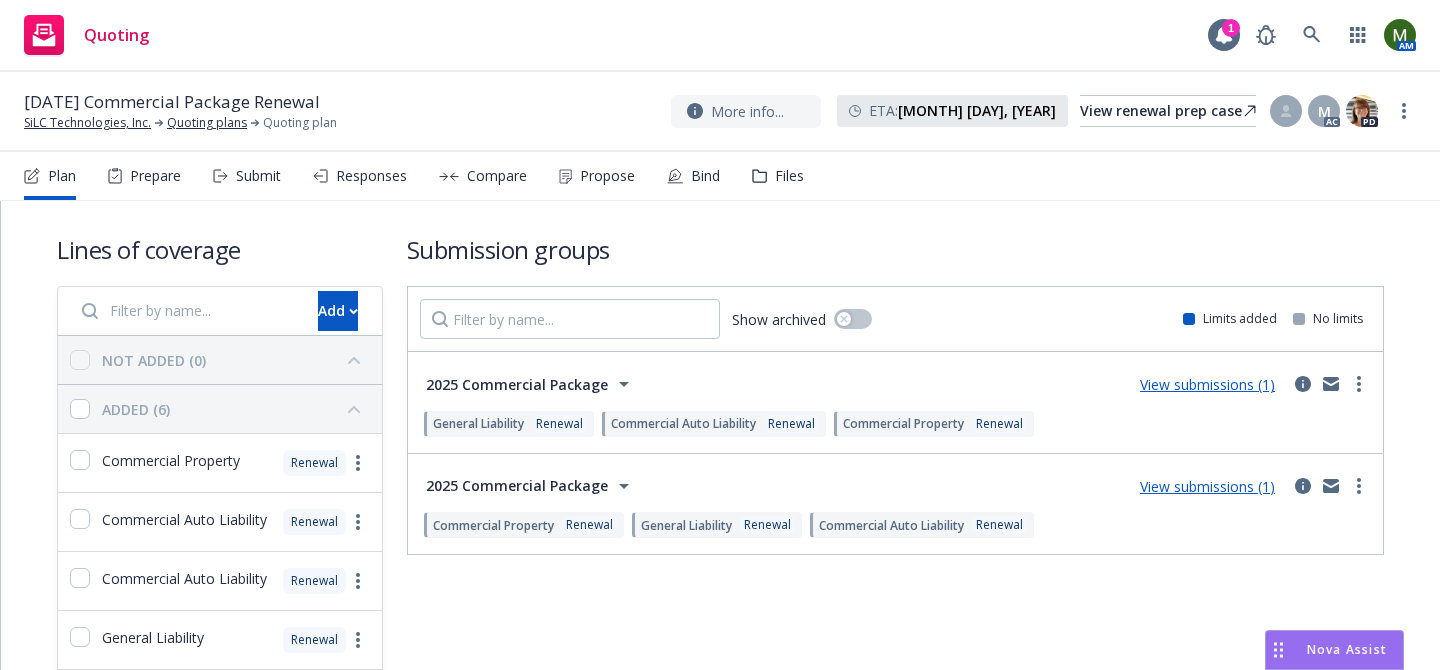 scroll, scrollTop: 0, scrollLeft: 0, axis: both 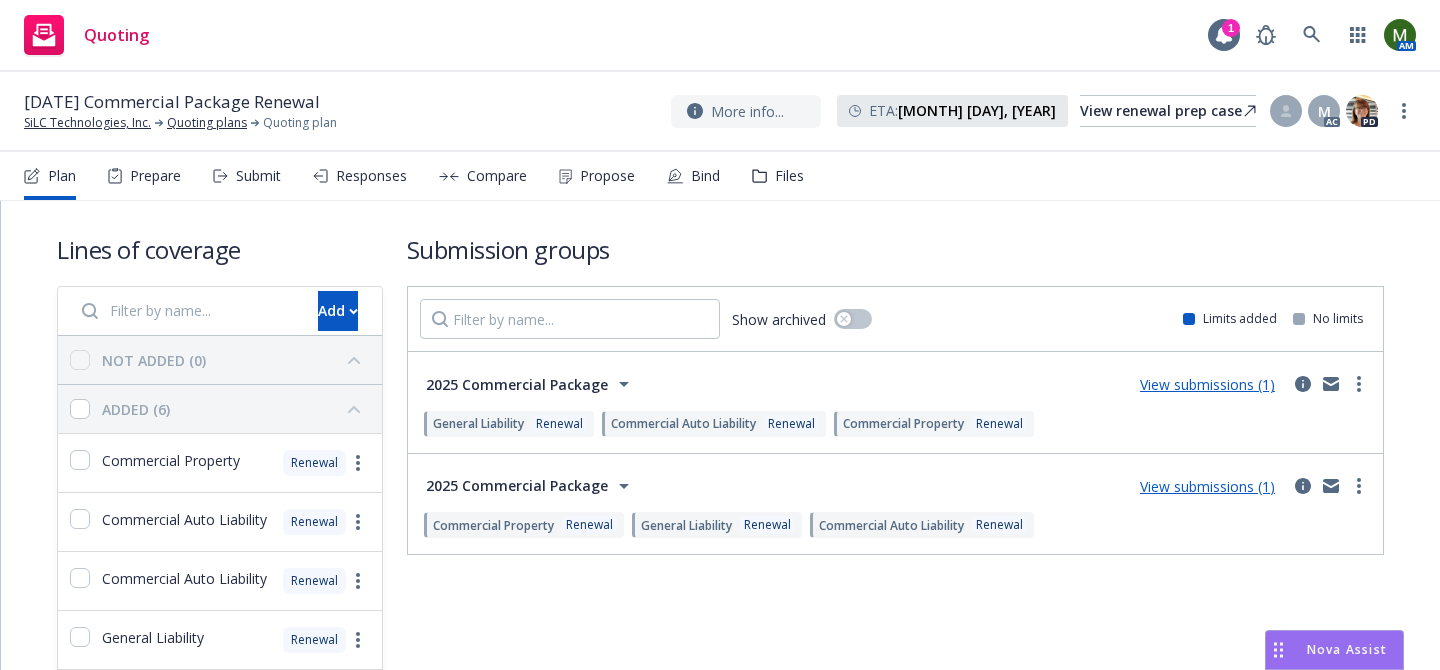 click on "Prepare" at bounding box center [155, 176] 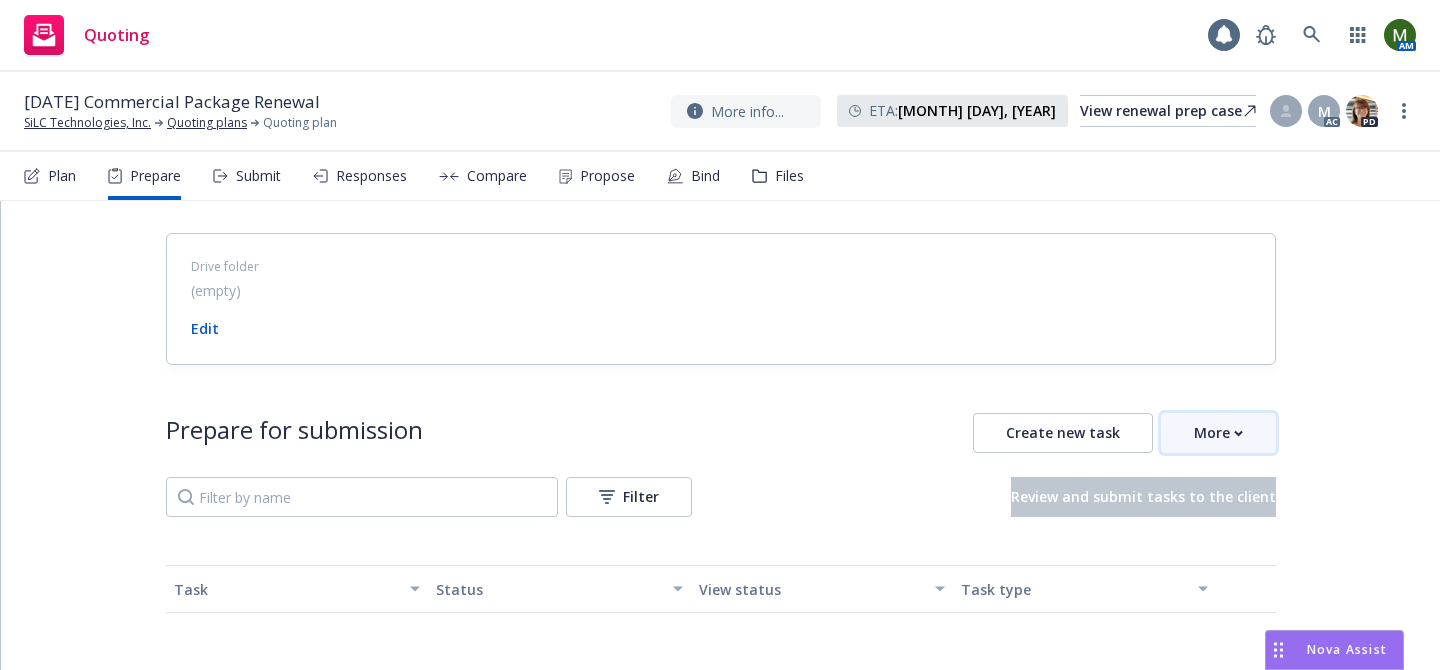 click on "More" at bounding box center [1218, 433] 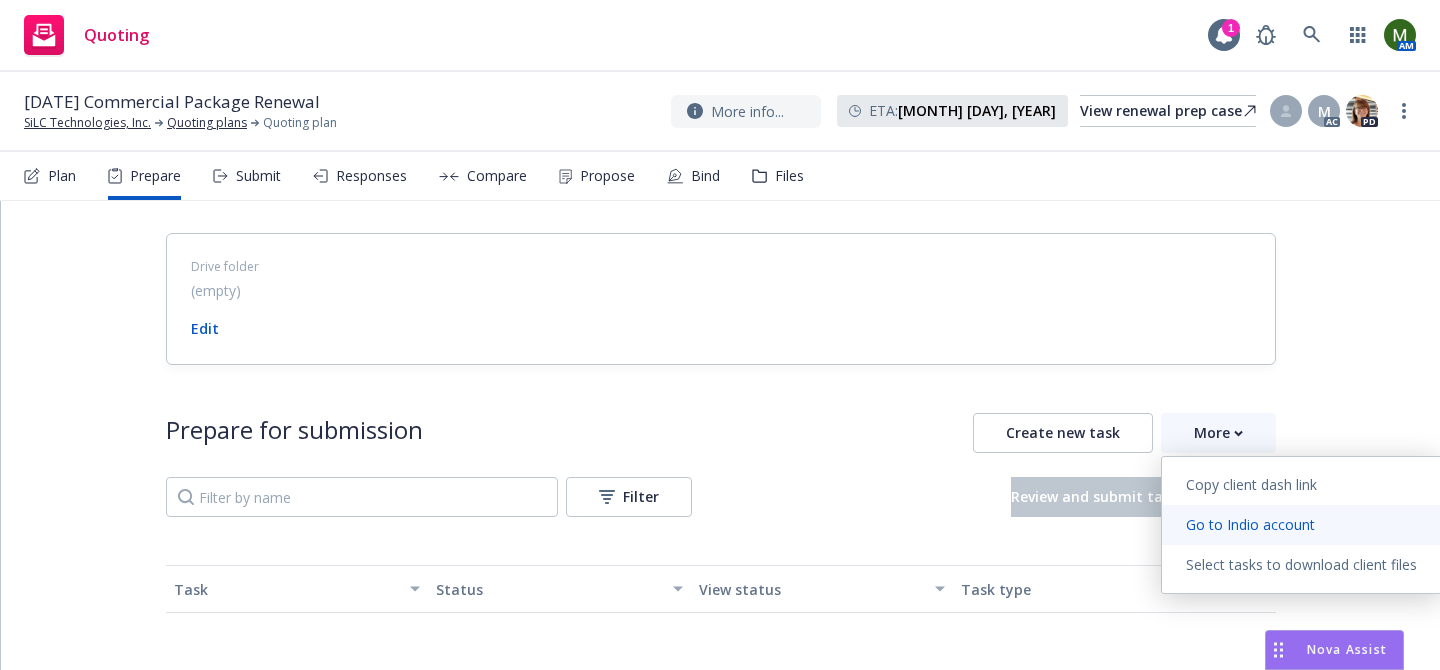 click on "Go to Indio account" at bounding box center (1250, 524) 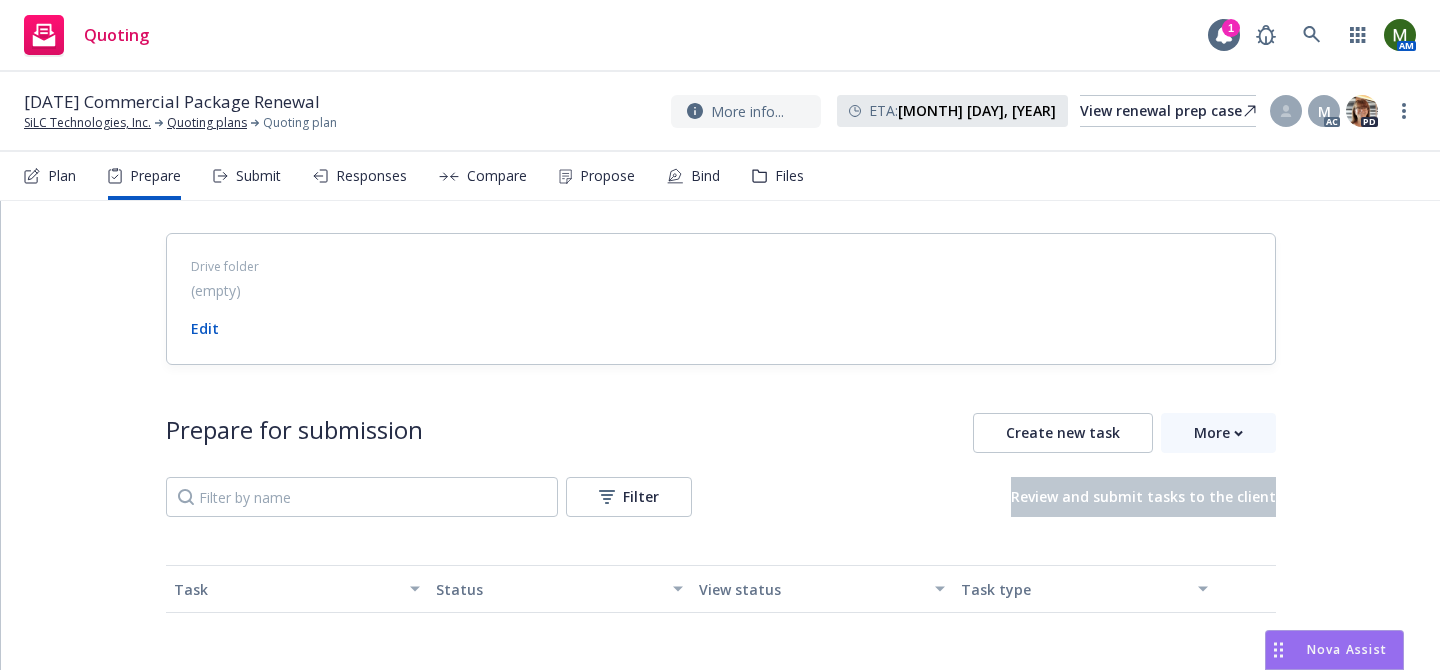 click on "Bind" at bounding box center (693, 176) 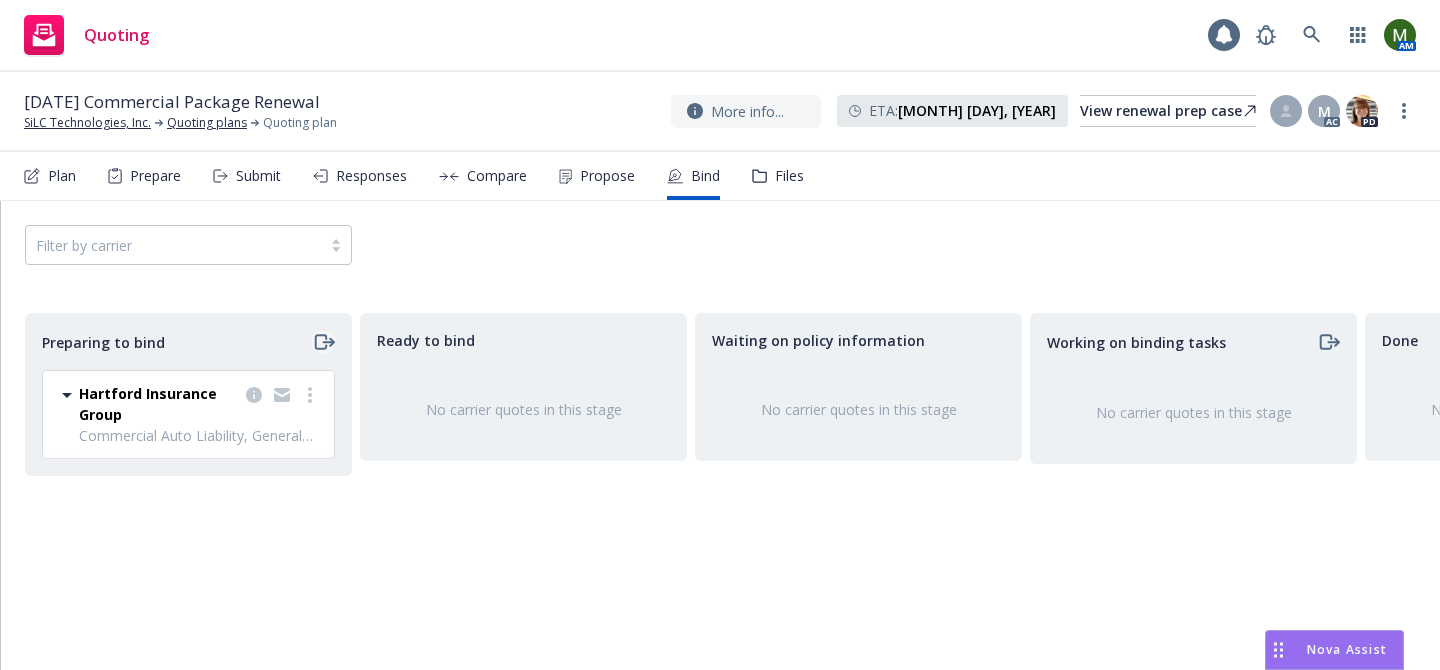 click 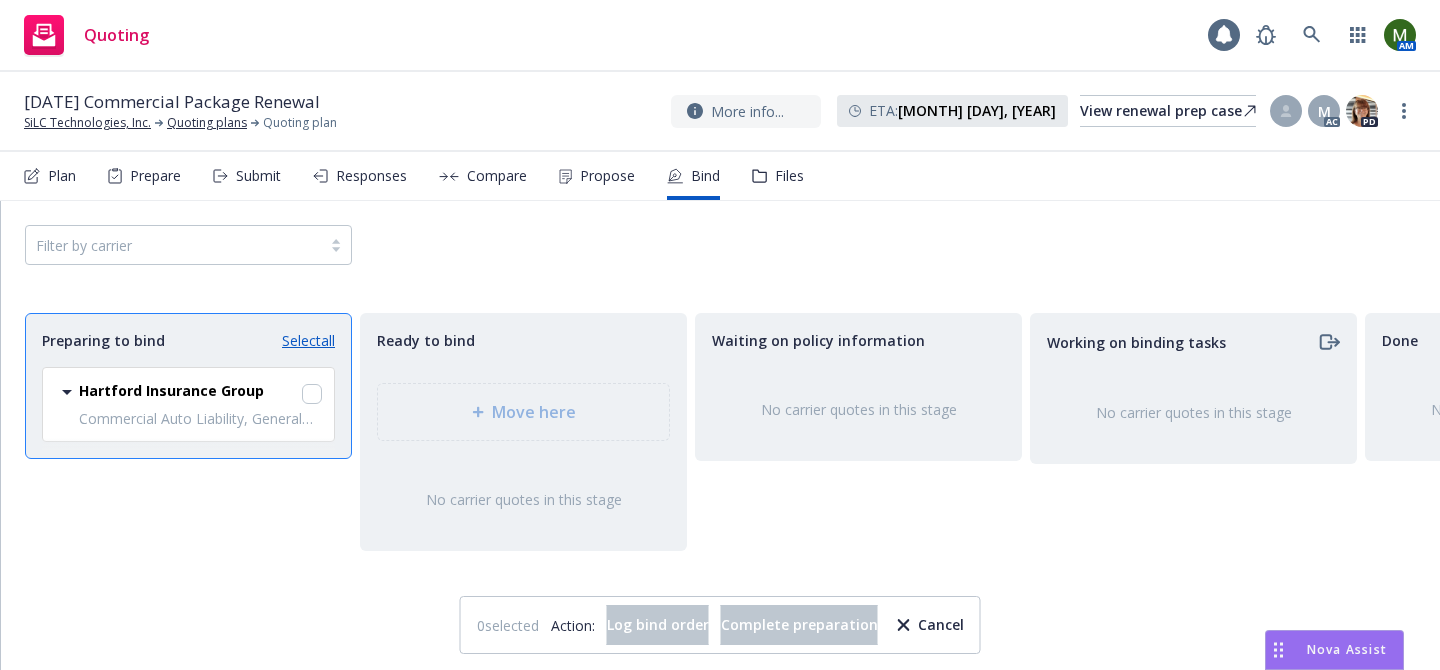 click on "Select  all" at bounding box center [308, 340] 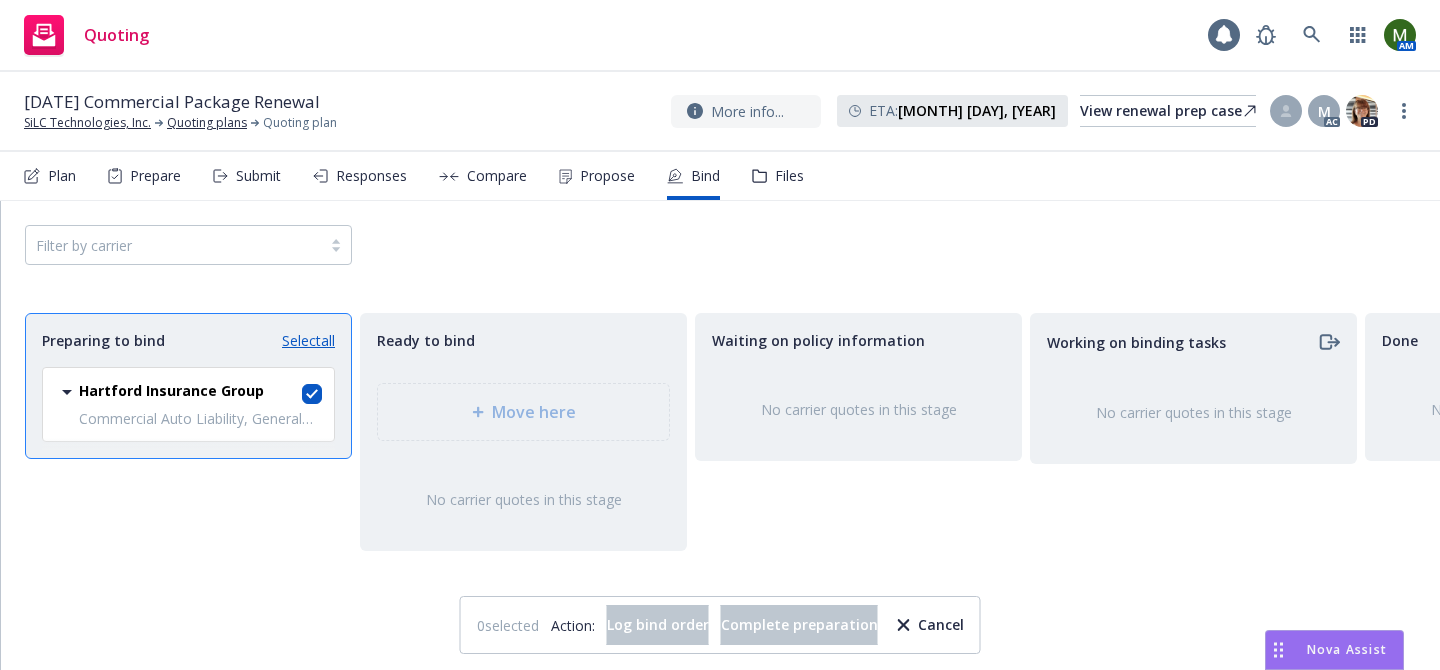 checkbox on "true" 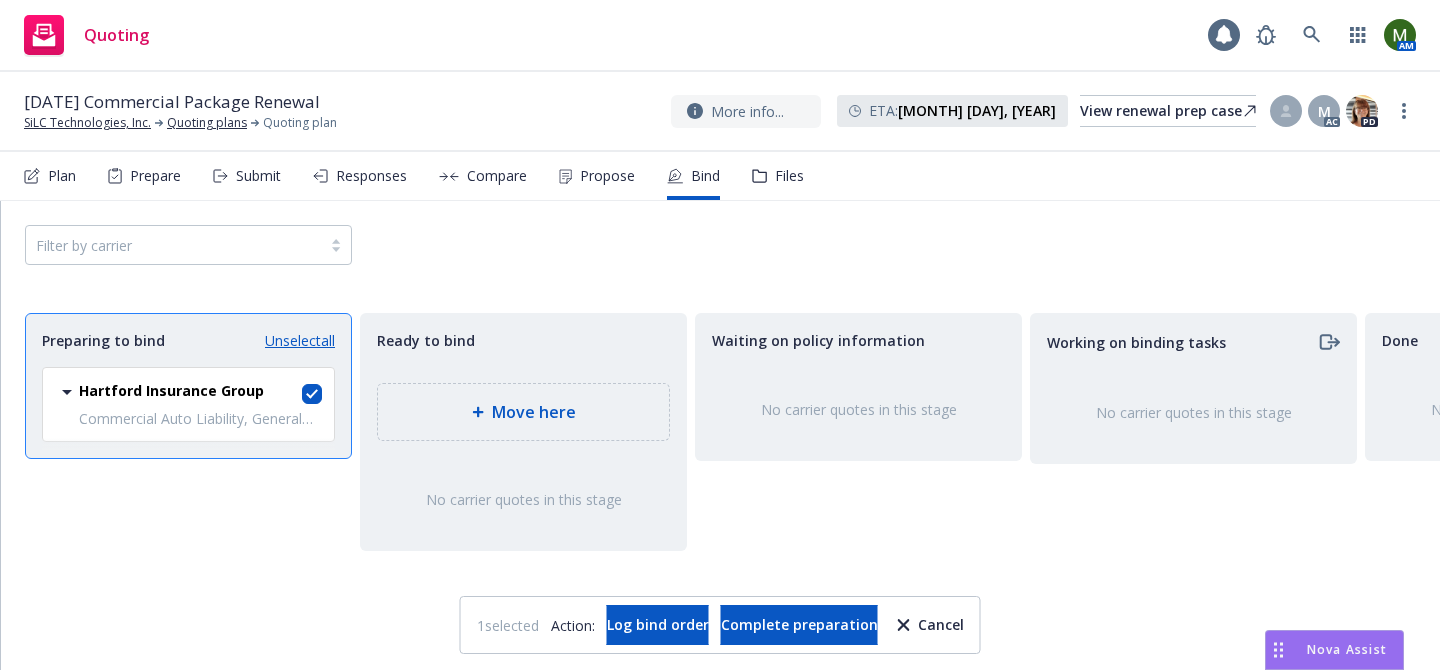 click 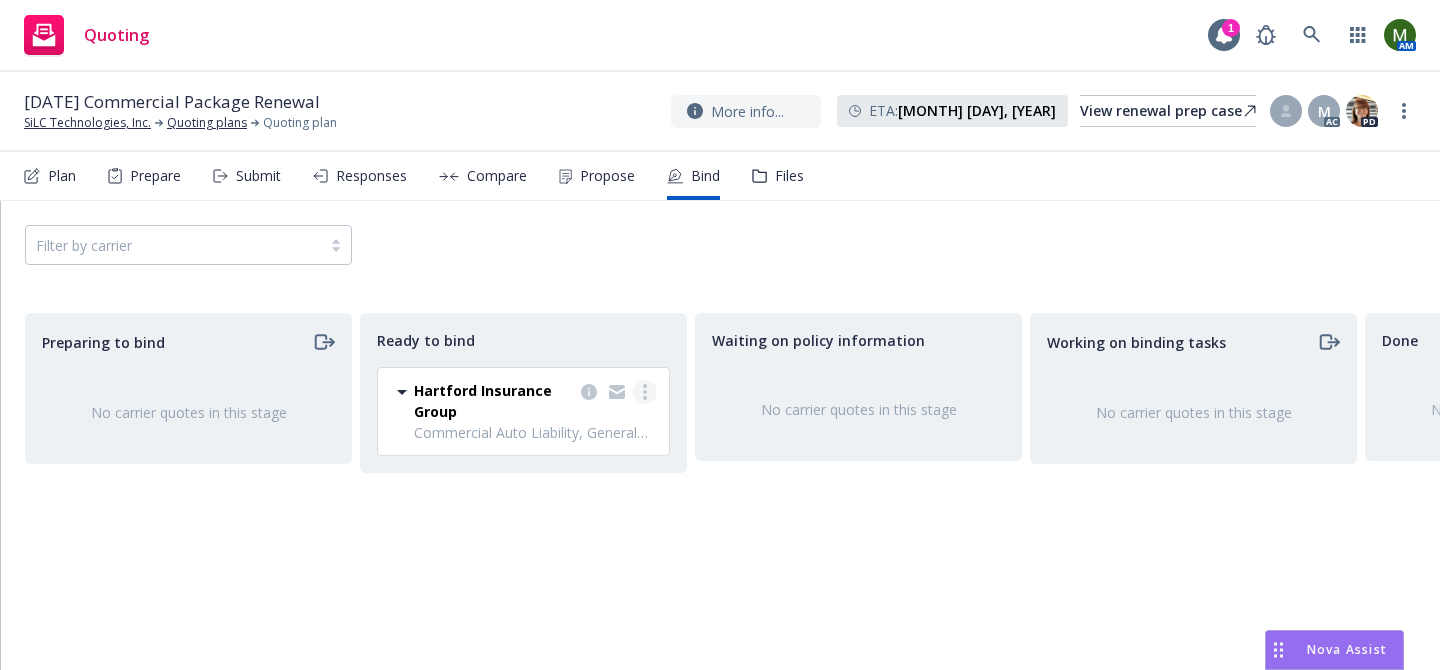 click at bounding box center (645, 392) 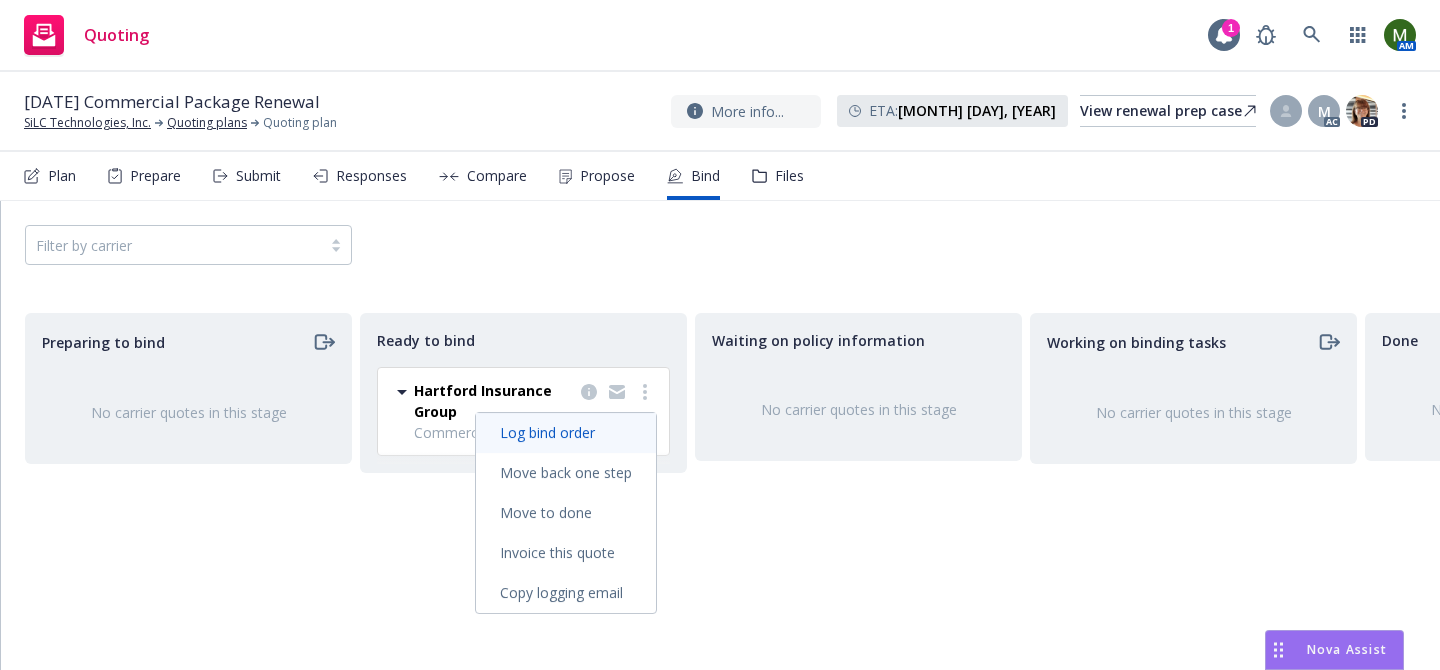 click on "Log bind order" at bounding box center [566, 433] 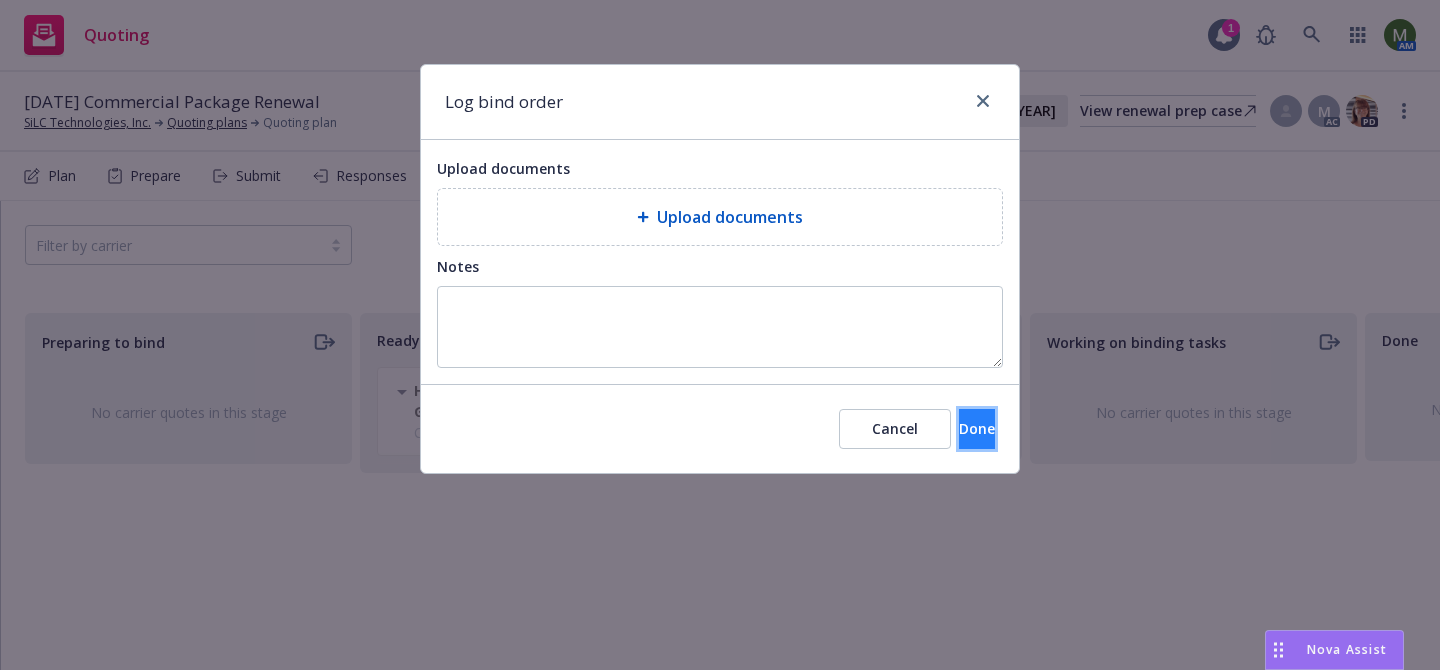 click on "Done" at bounding box center (977, 428) 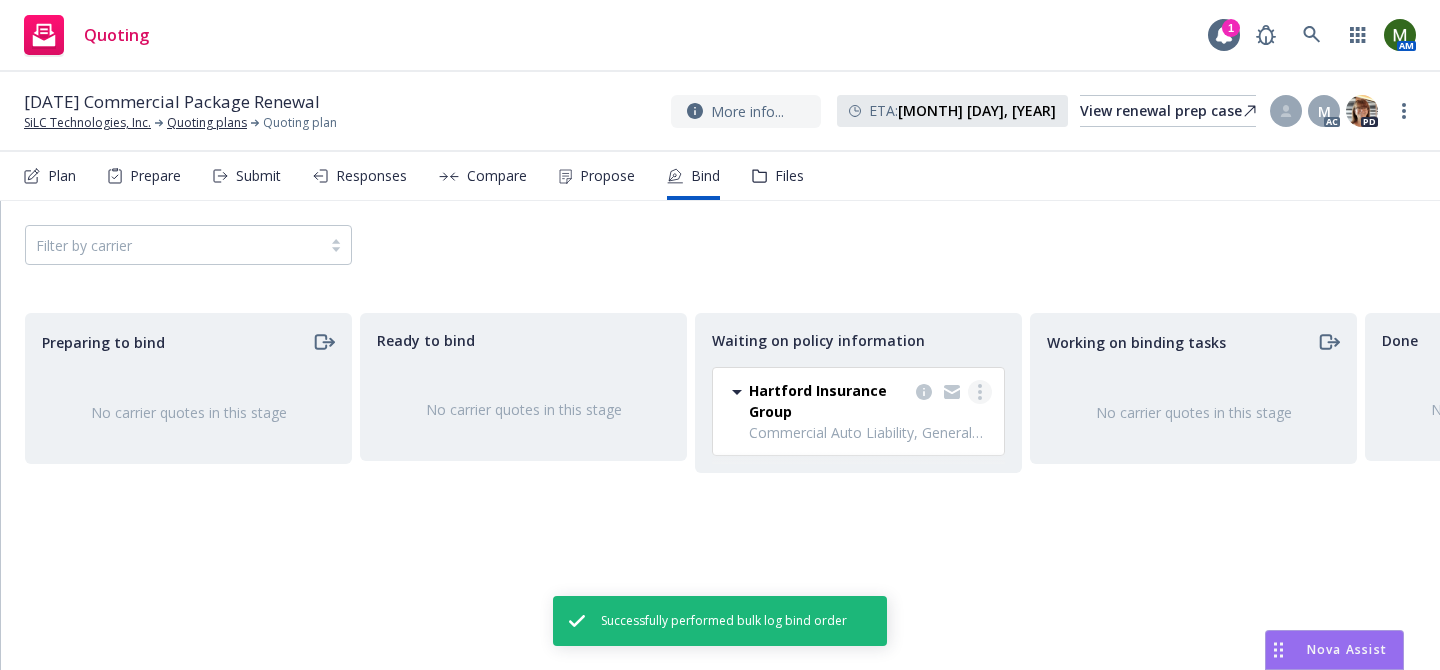 click at bounding box center (980, 392) 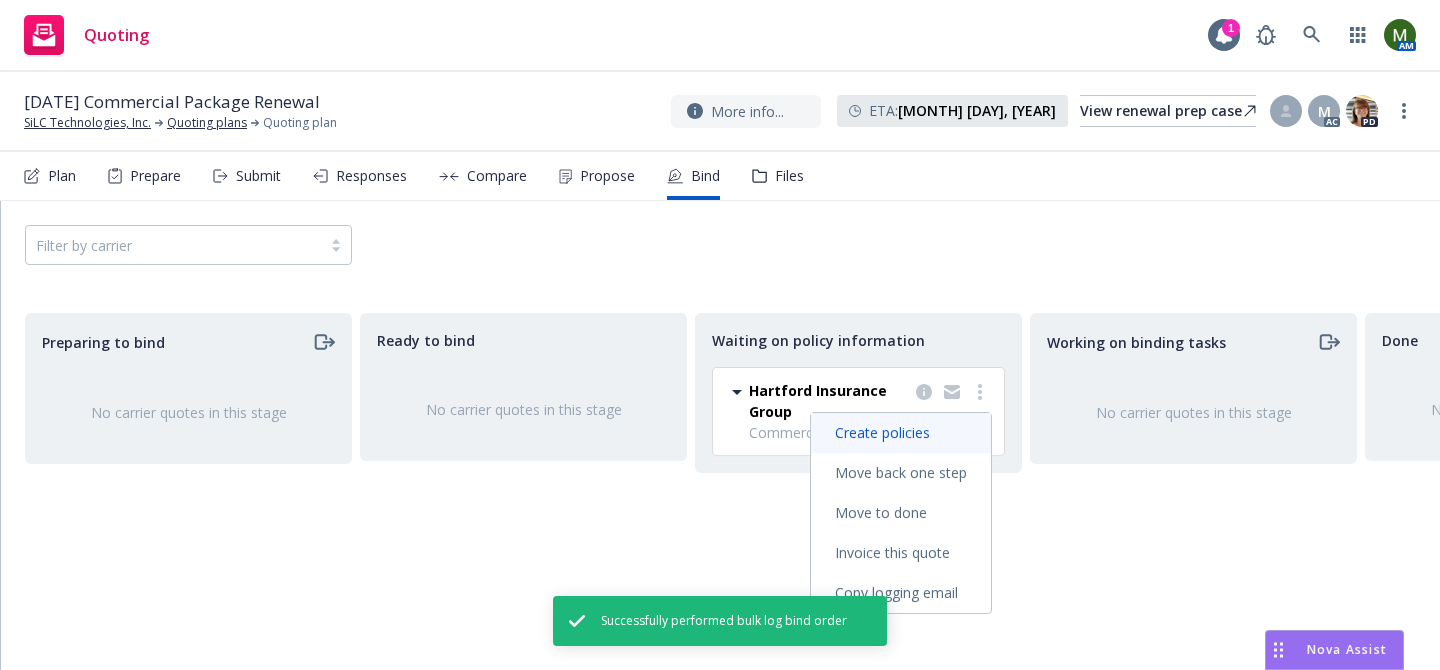 click on "Create policies" at bounding box center (882, 432) 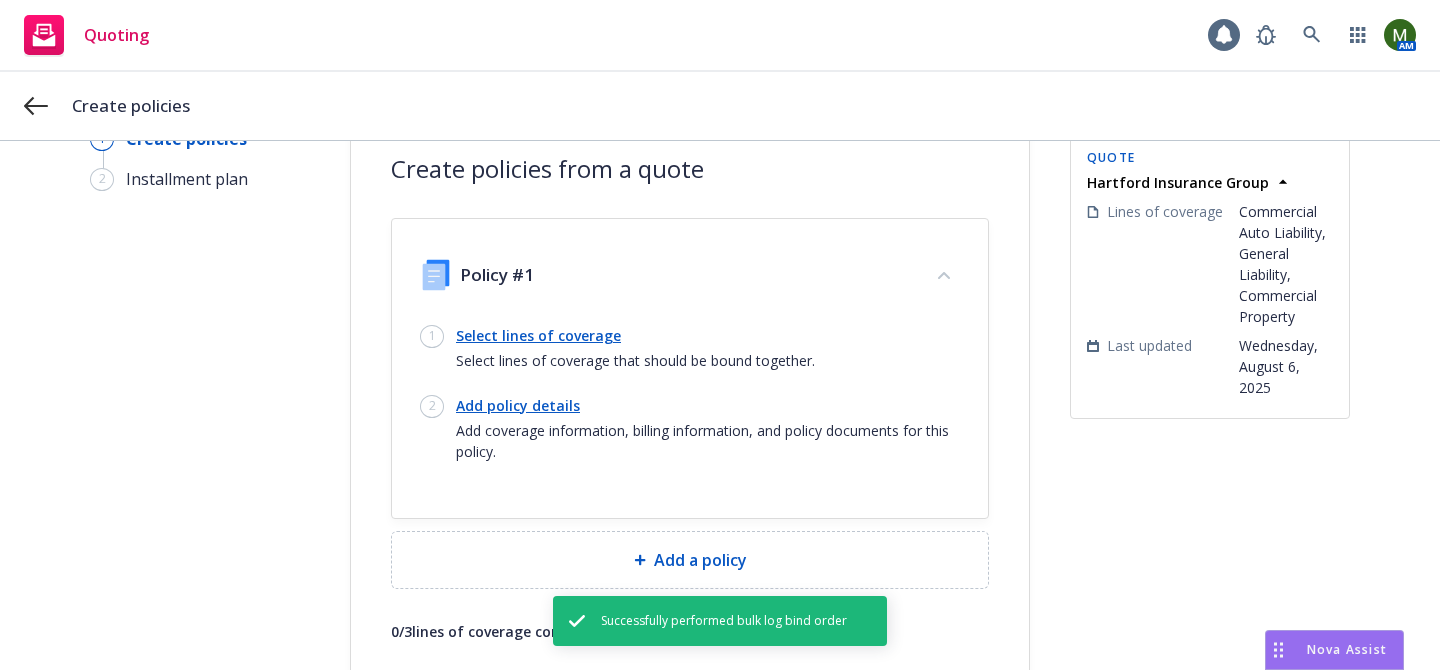 scroll, scrollTop: 77, scrollLeft: 0, axis: vertical 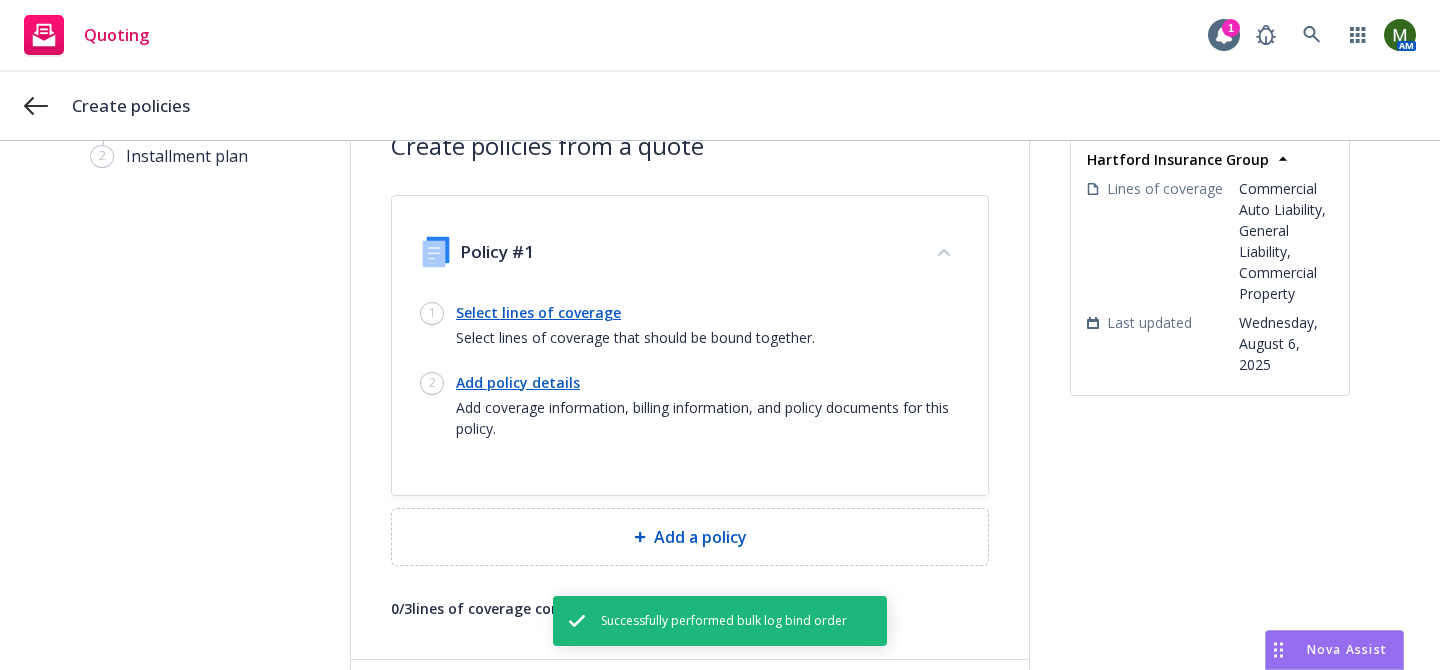click on "Select lines of coverage" at bounding box center [635, 312] 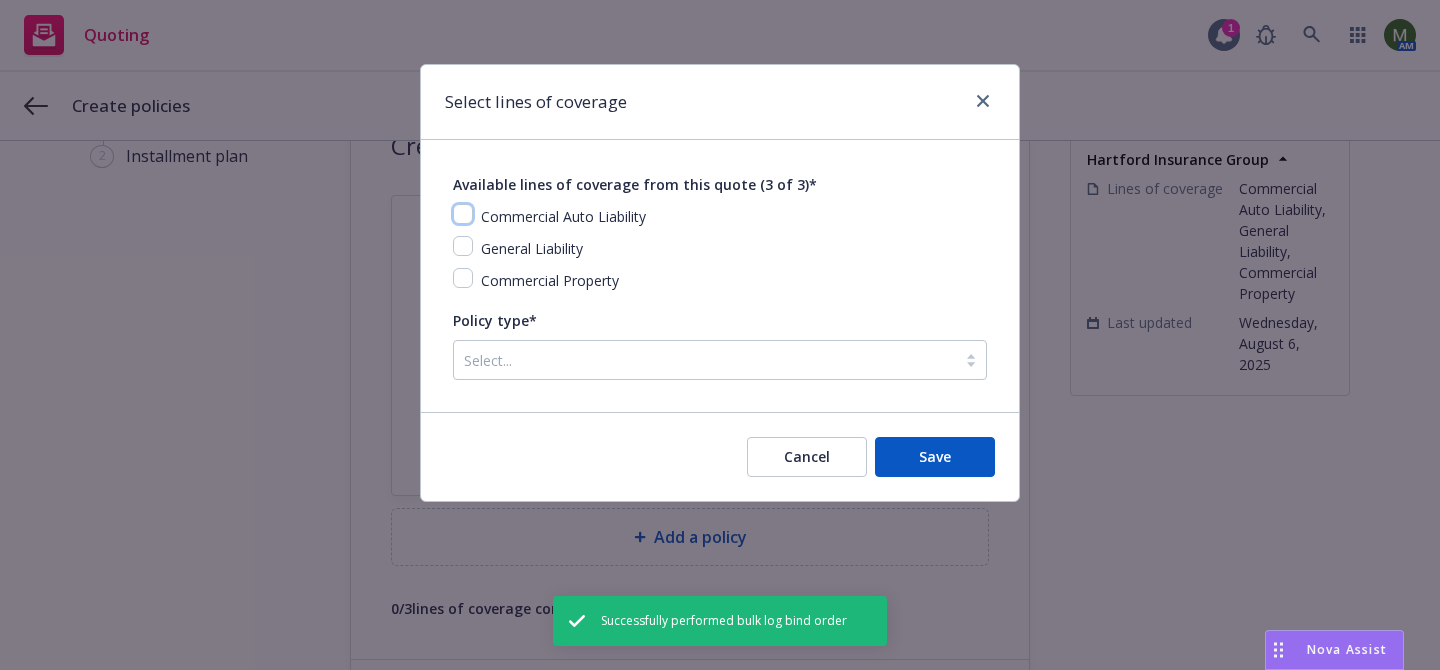 click at bounding box center [463, 214] 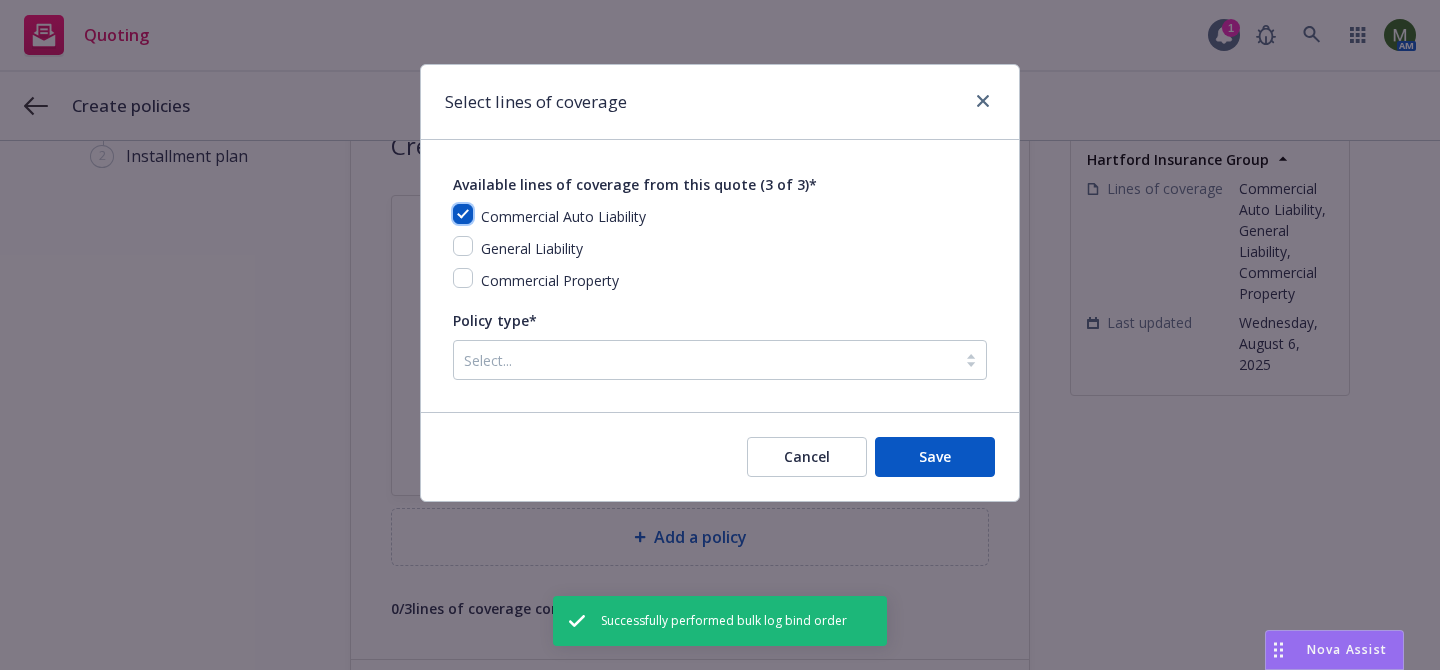 checkbox on "true" 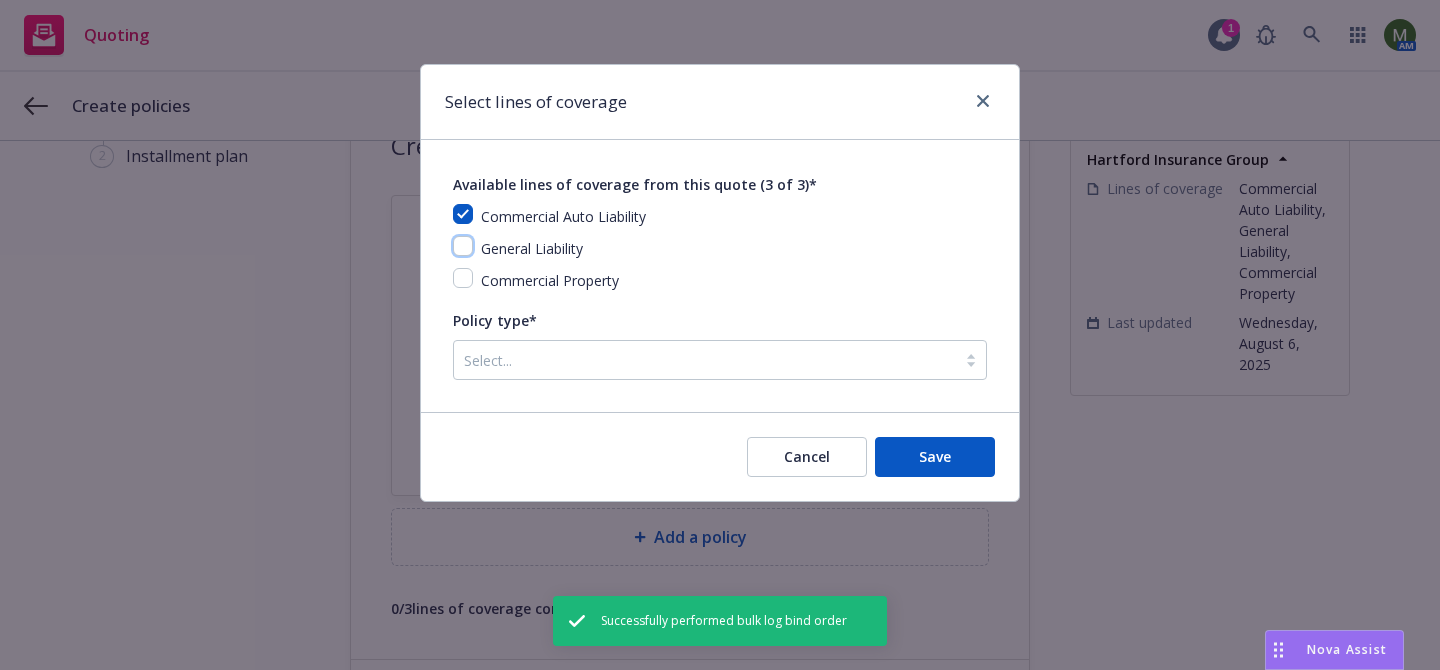 click at bounding box center [463, 246] 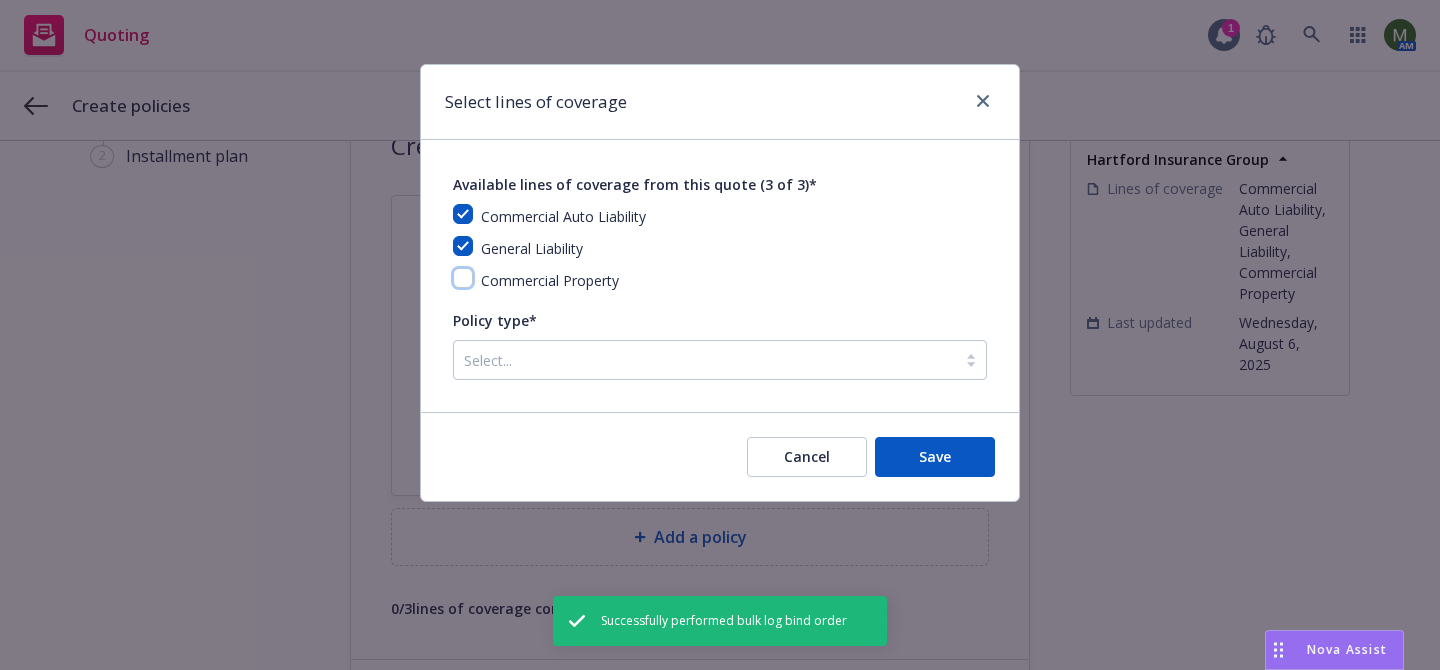 click at bounding box center (463, 278) 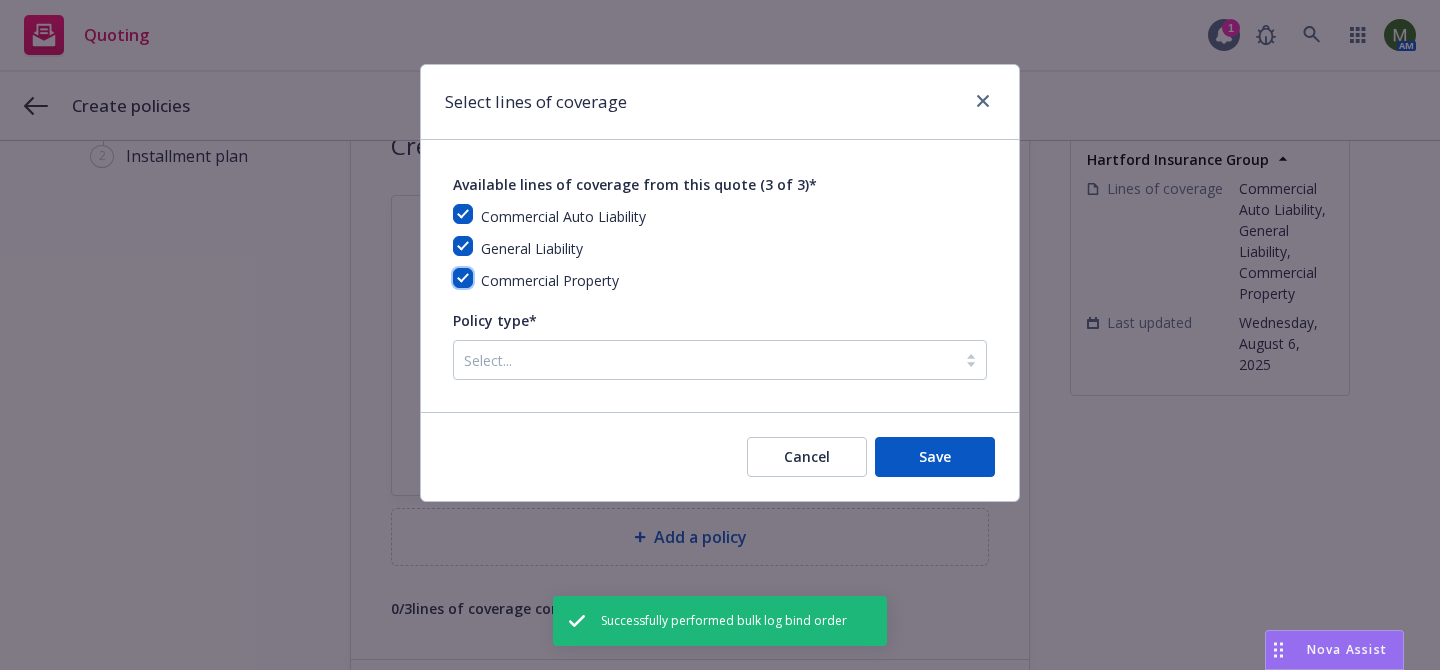 checkbox on "true" 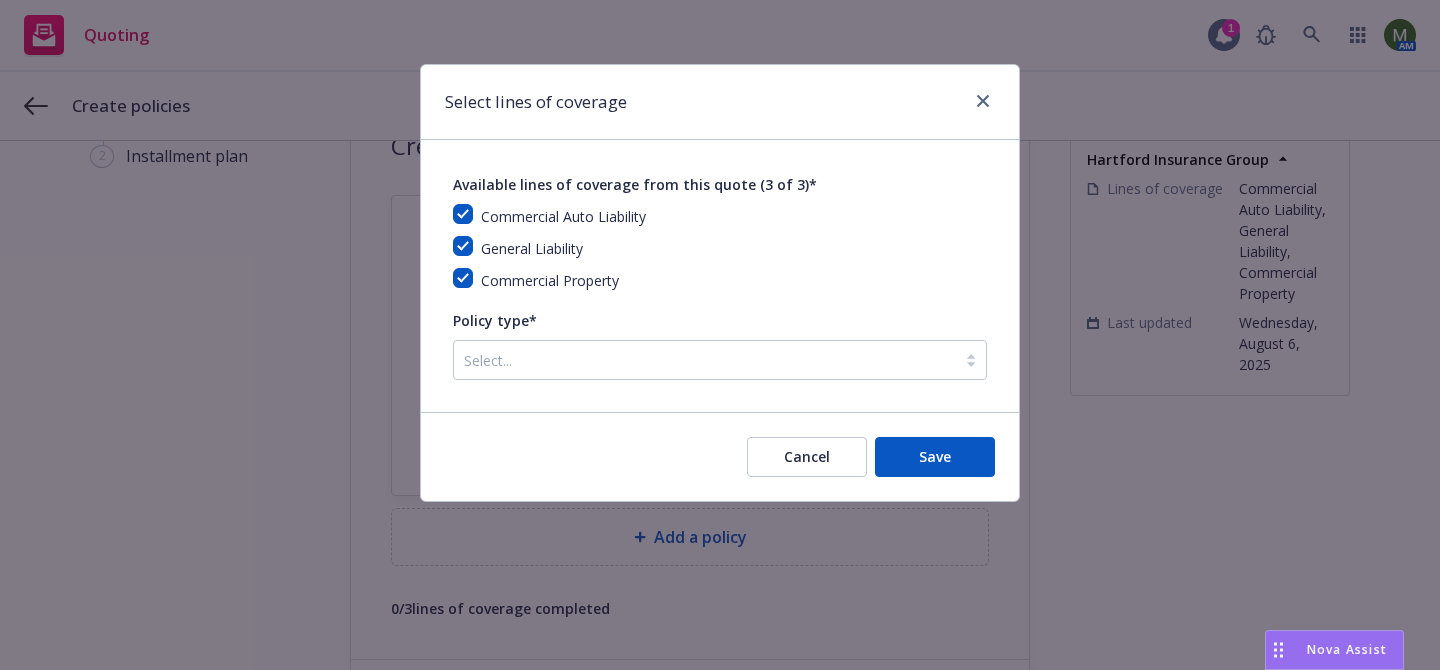 click on "Select..." at bounding box center [720, 360] 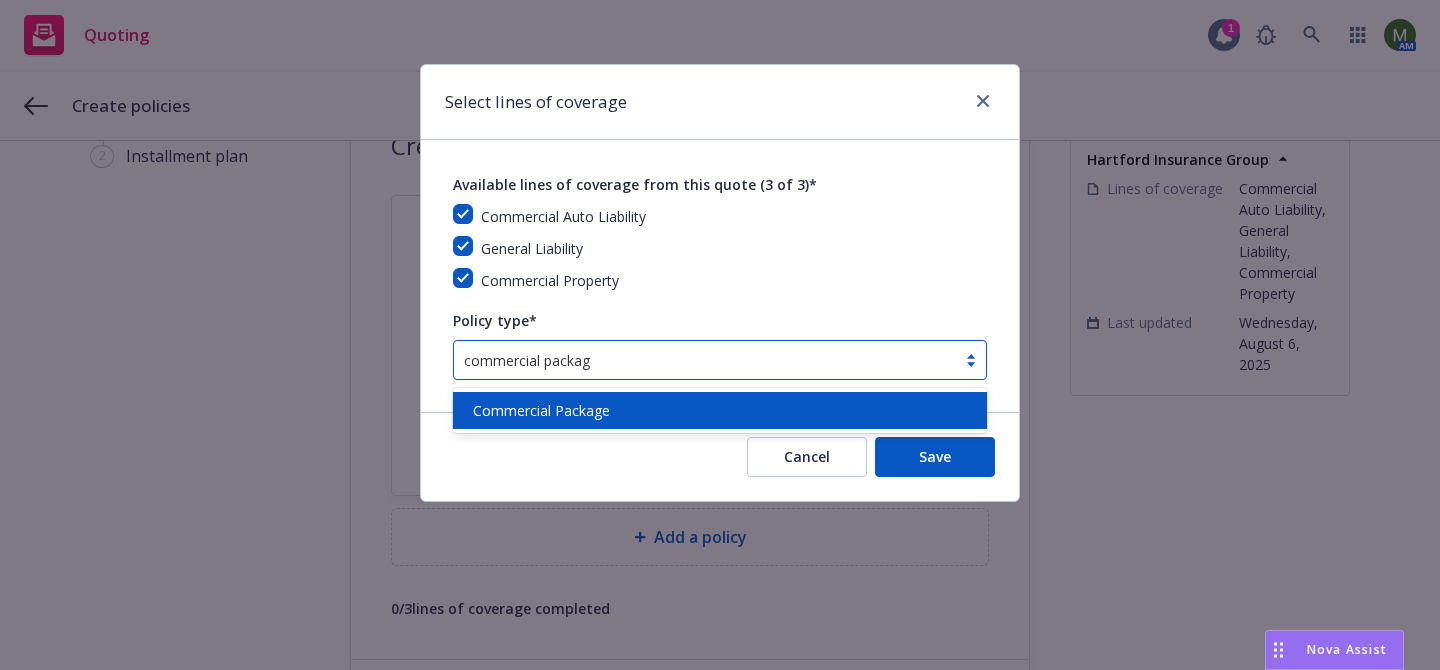 type on "commercial package" 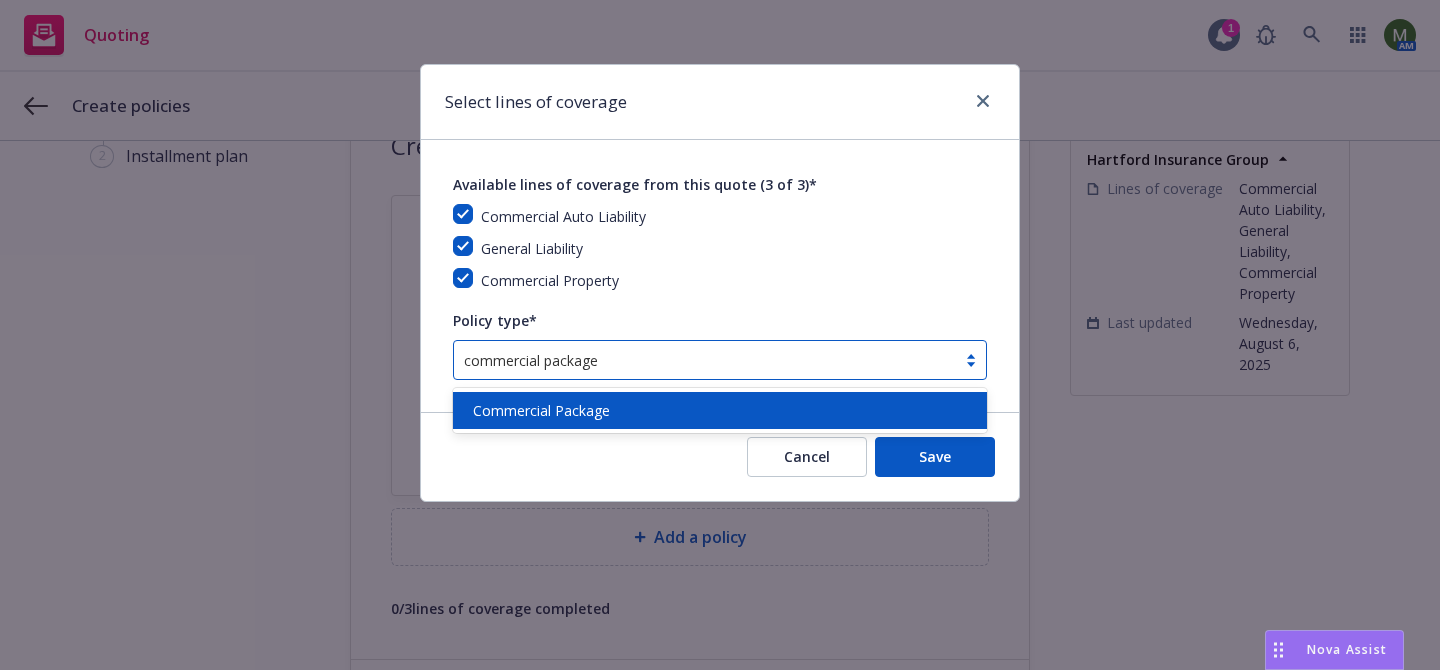 click on "Commercial Package" at bounding box center (720, 410) 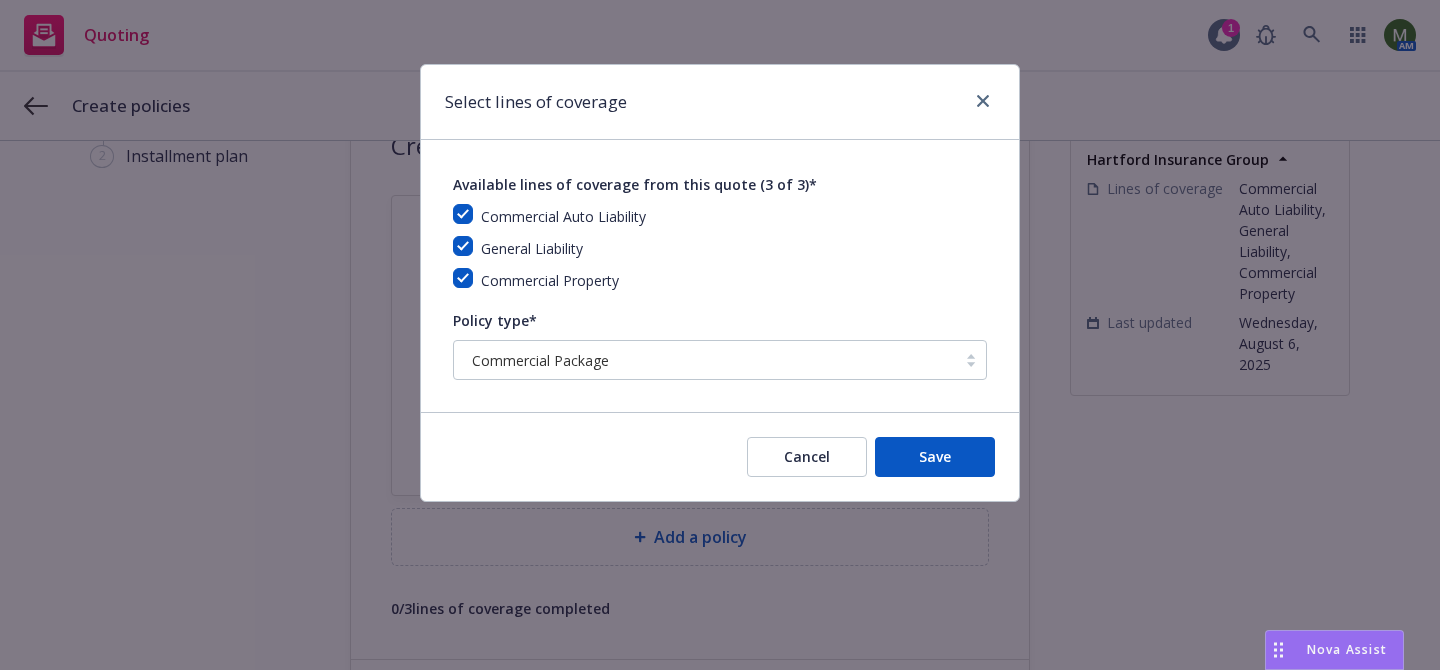 click on "Cancel Save" at bounding box center [720, 456] 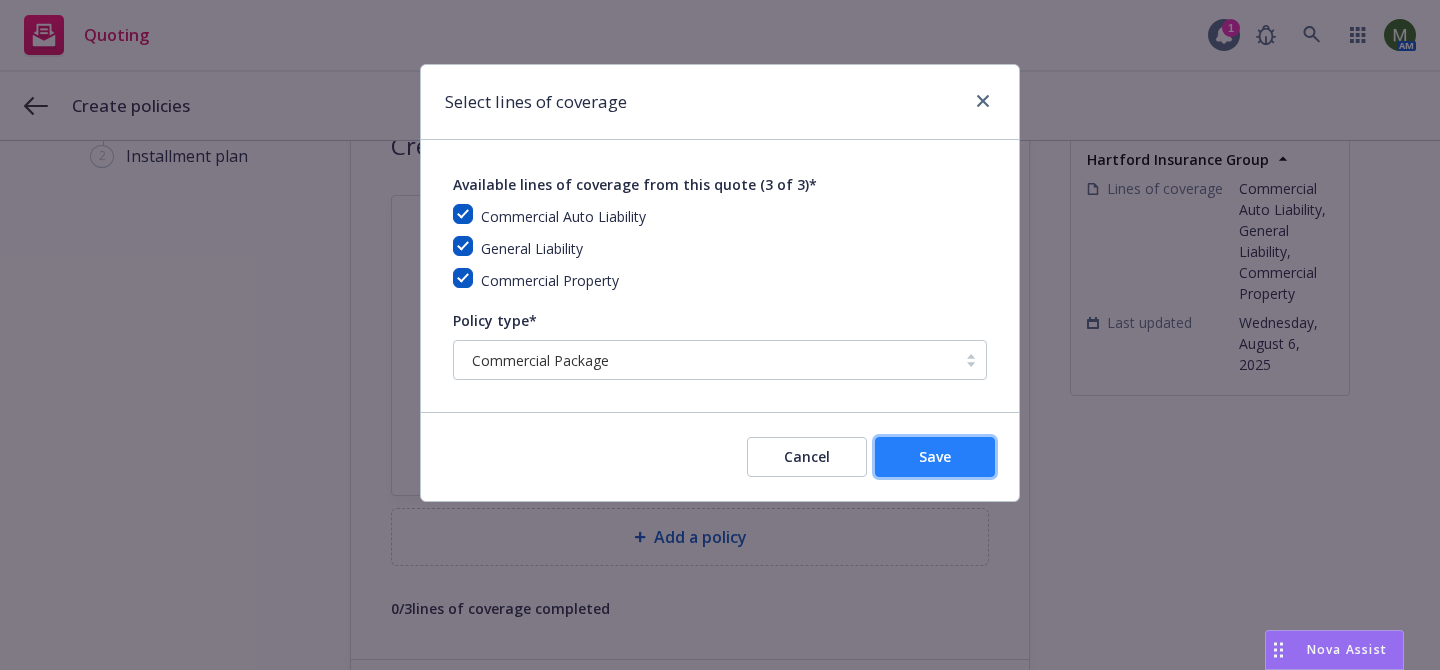 click on "Save" at bounding box center (935, 456) 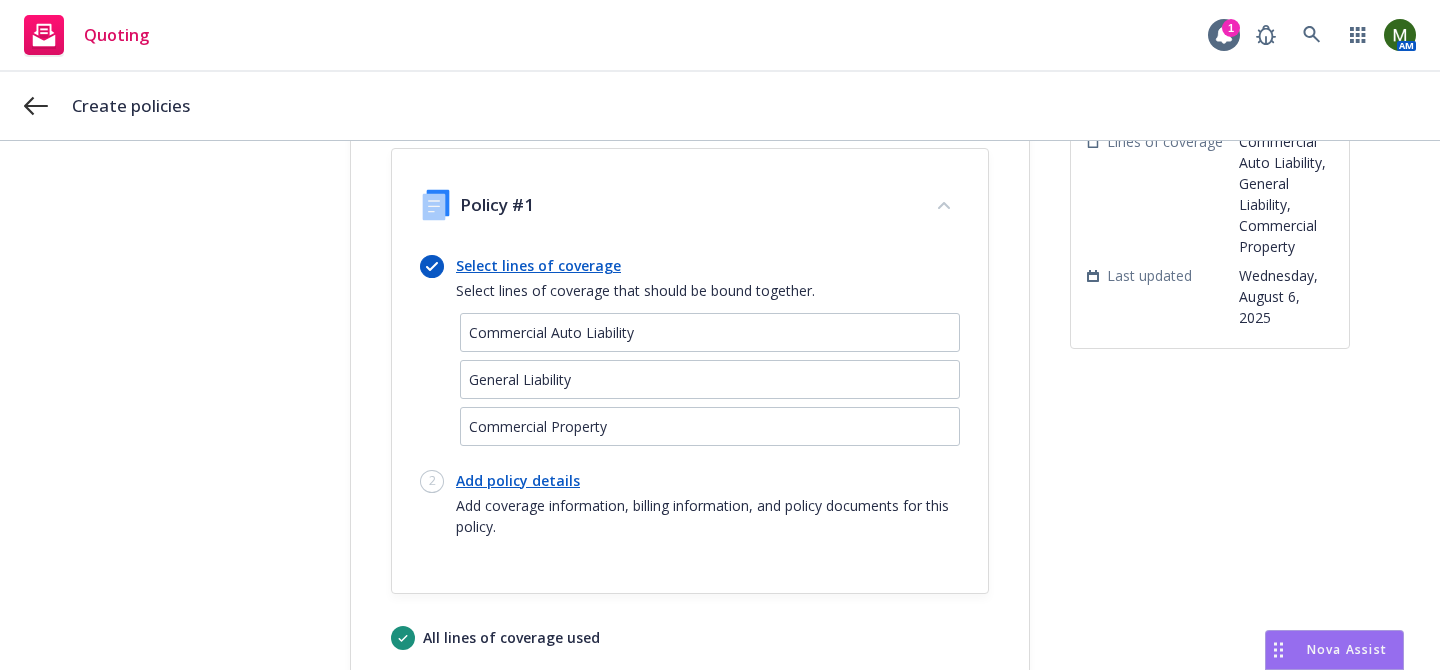 scroll, scrollTop: 179, scrollLeft: 0, axis: vertical 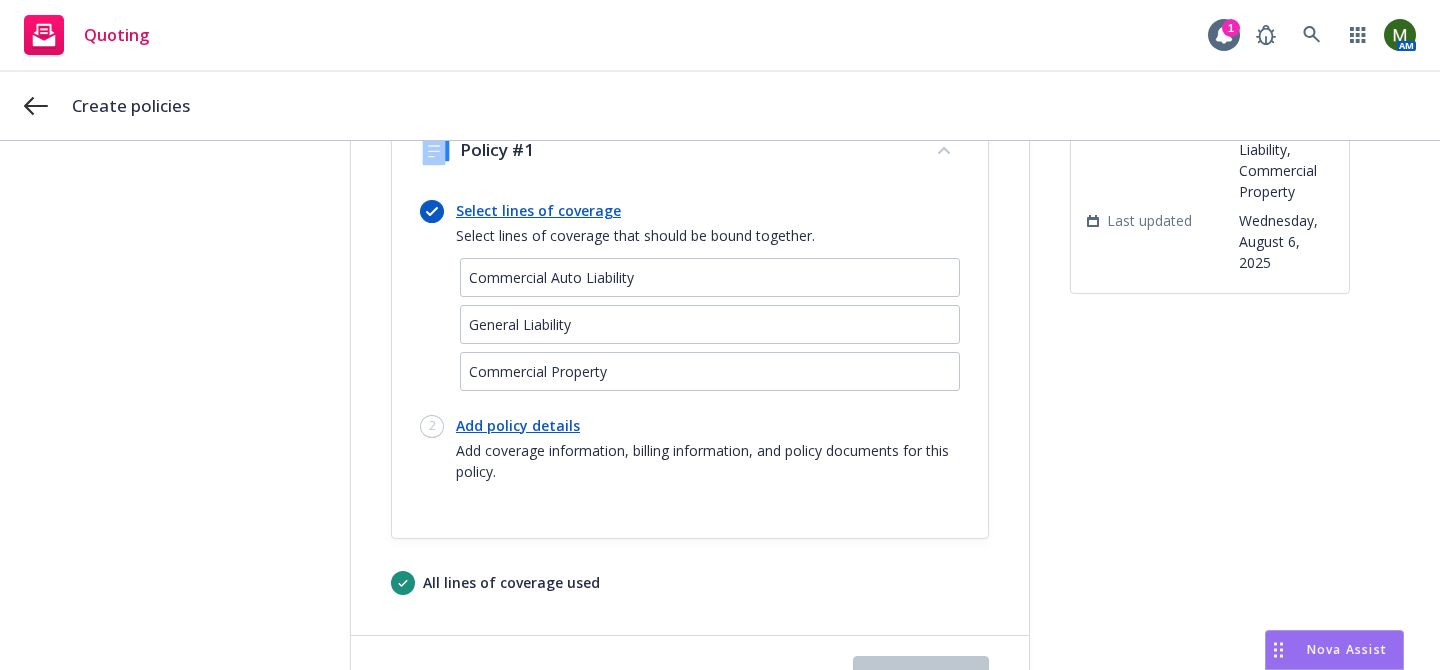 click on "Add policy details" at bounding box center (708, 425) 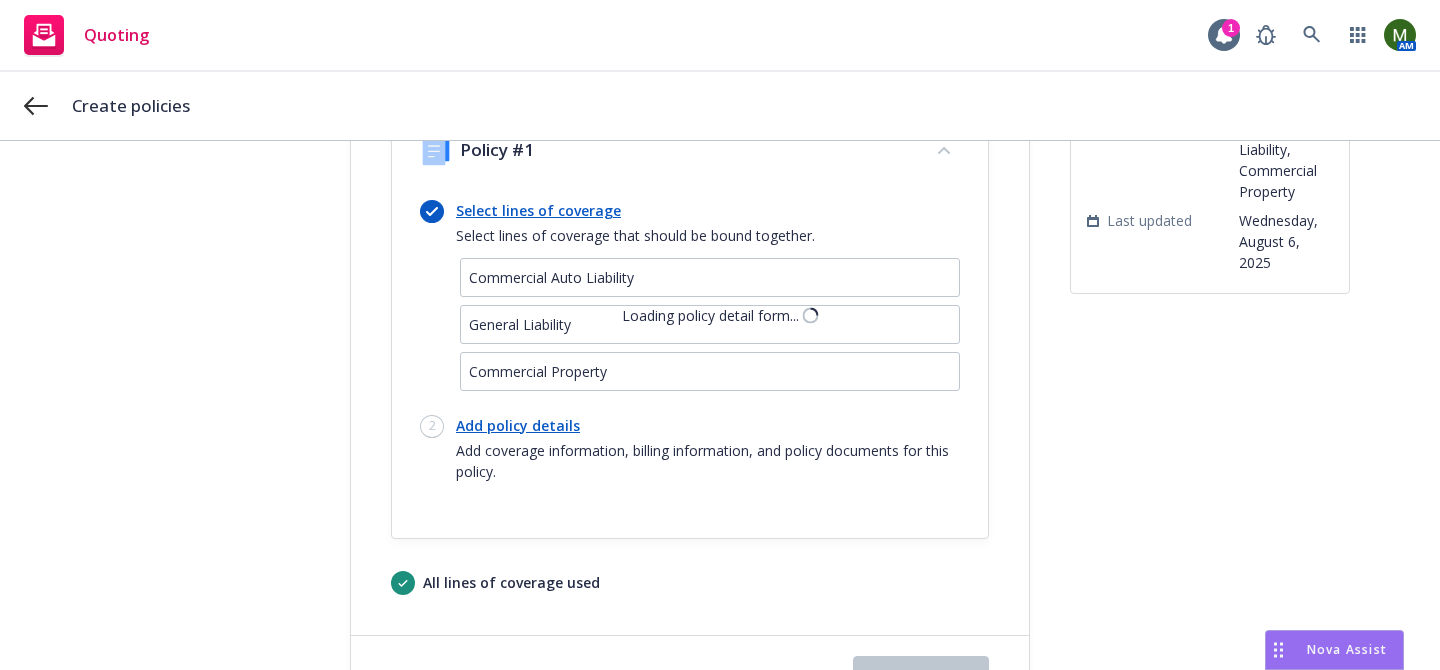 select on "12" 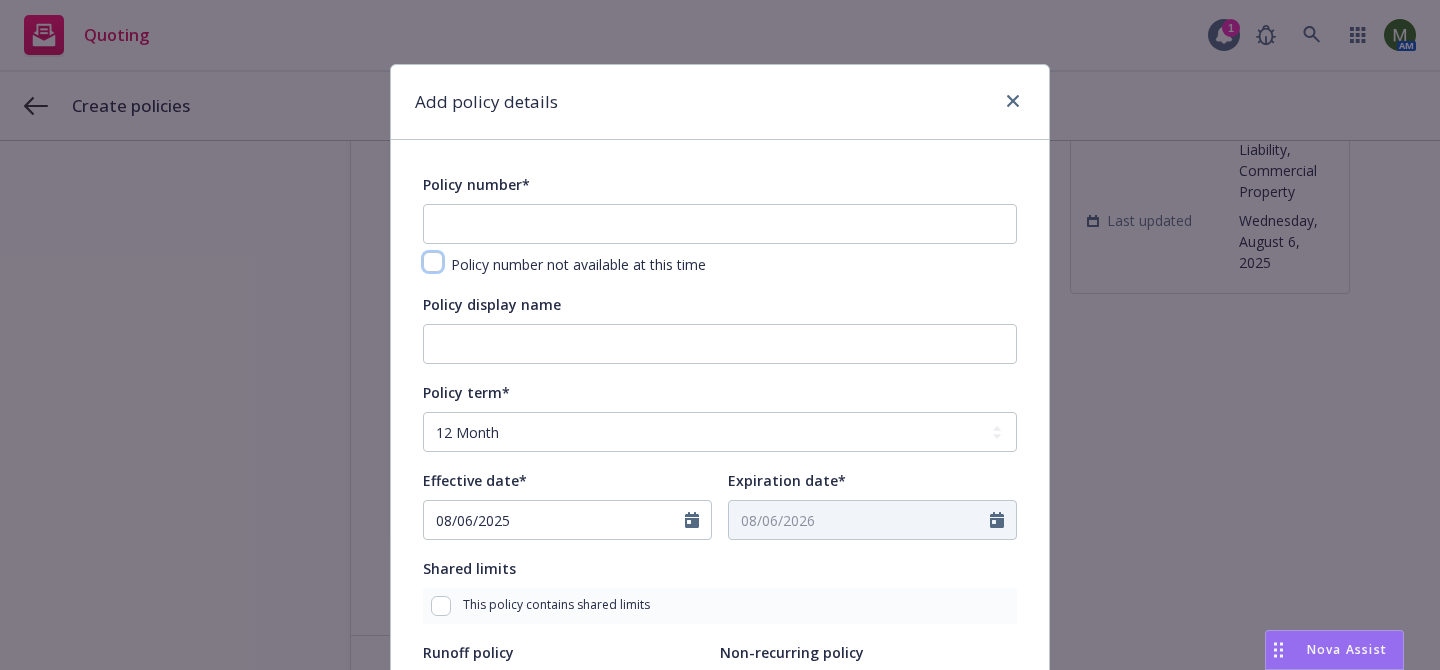 click at bounding box center (433, 262) 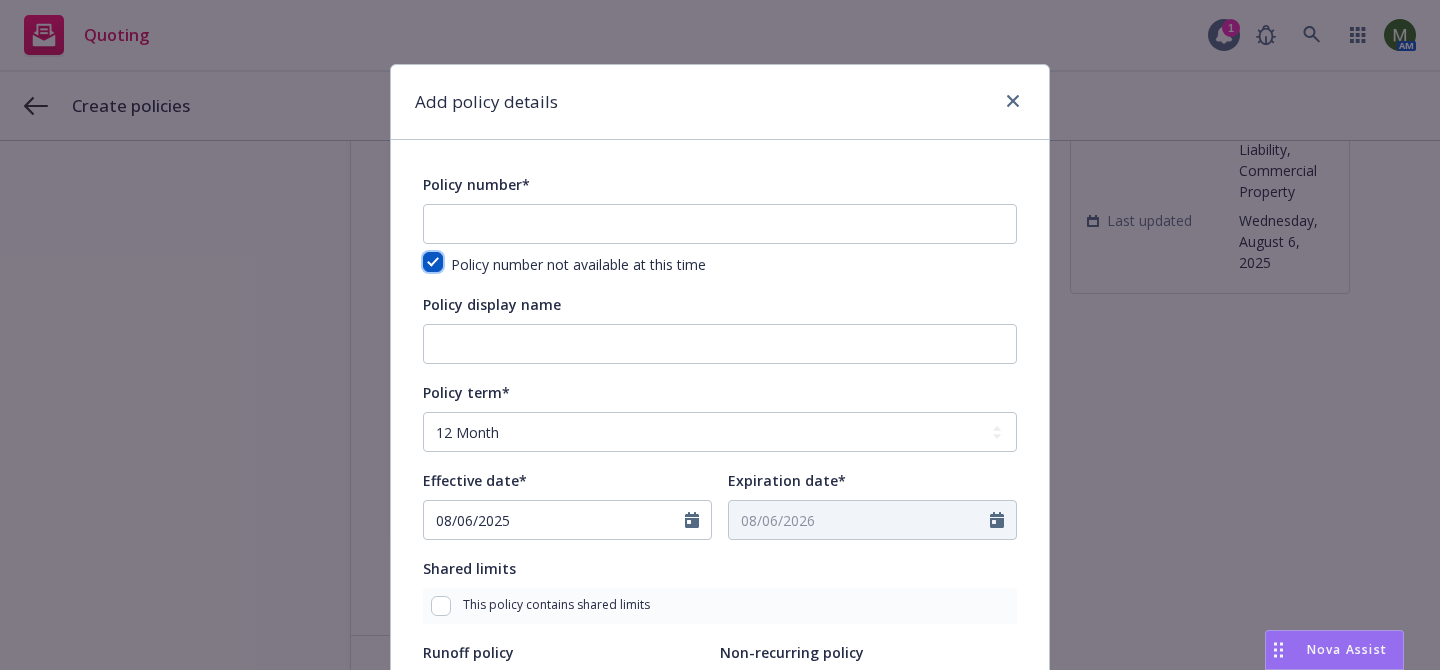 checkbox on "true" 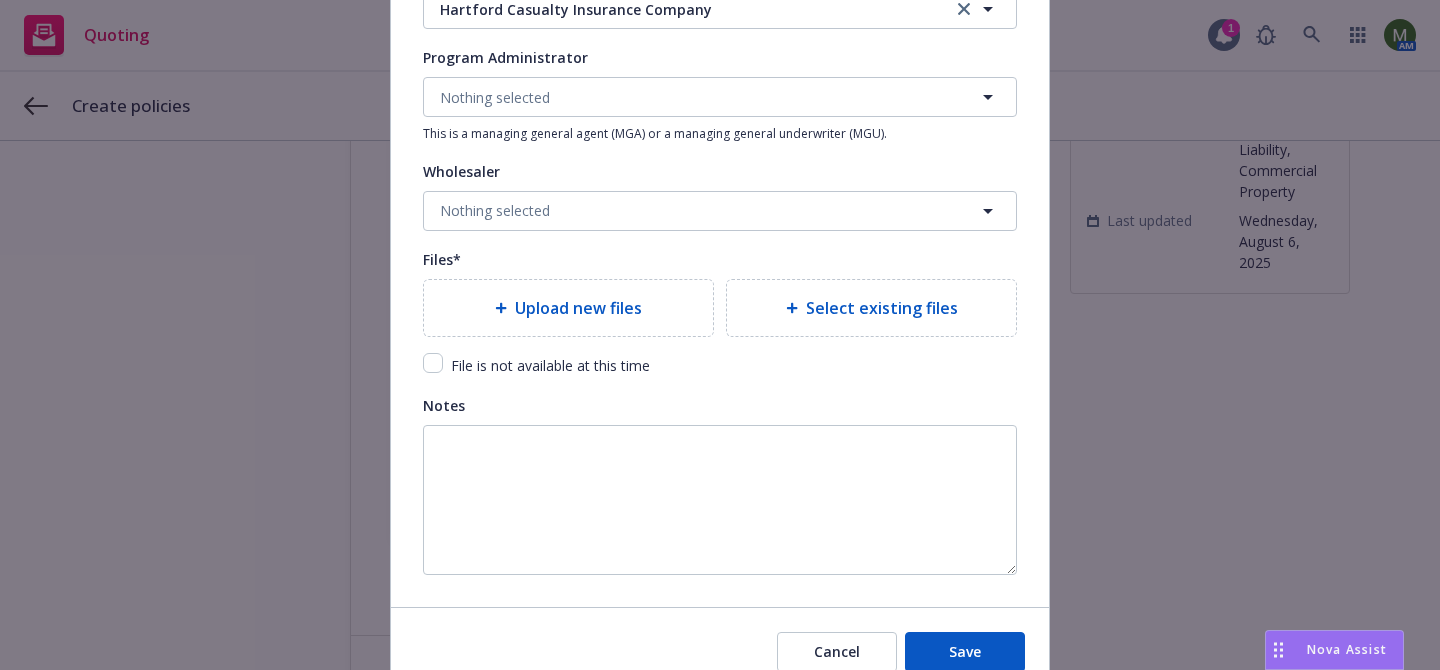 scroll, scrollTop: 2127, scrollLeft: 0, axis: vertical 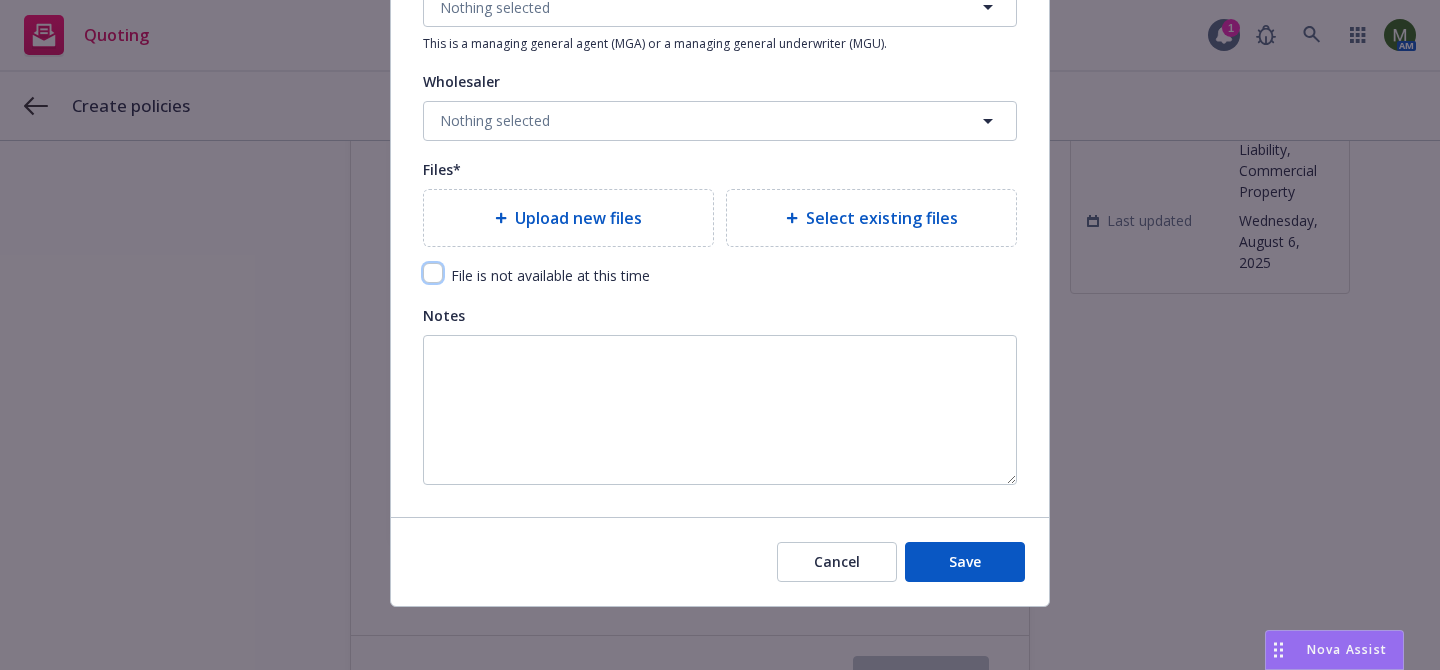 click at bounding box center [433, 273] 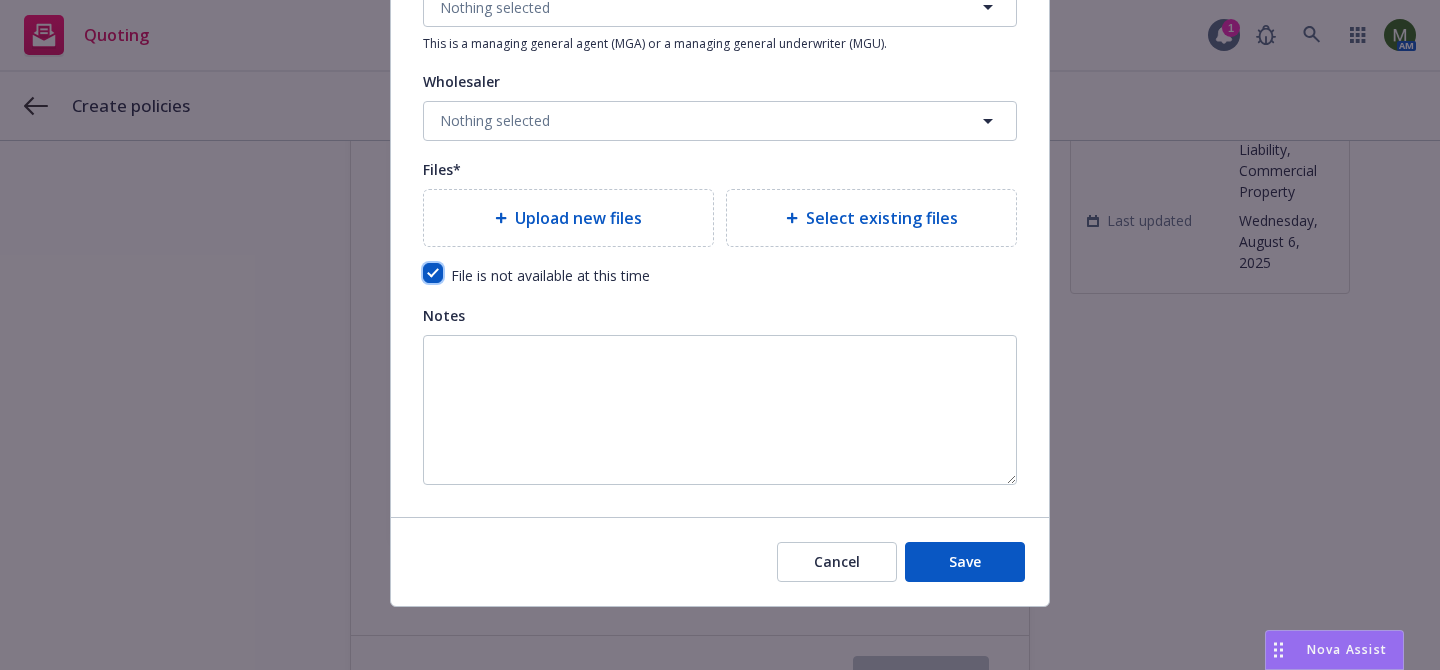 checkbox on "true" 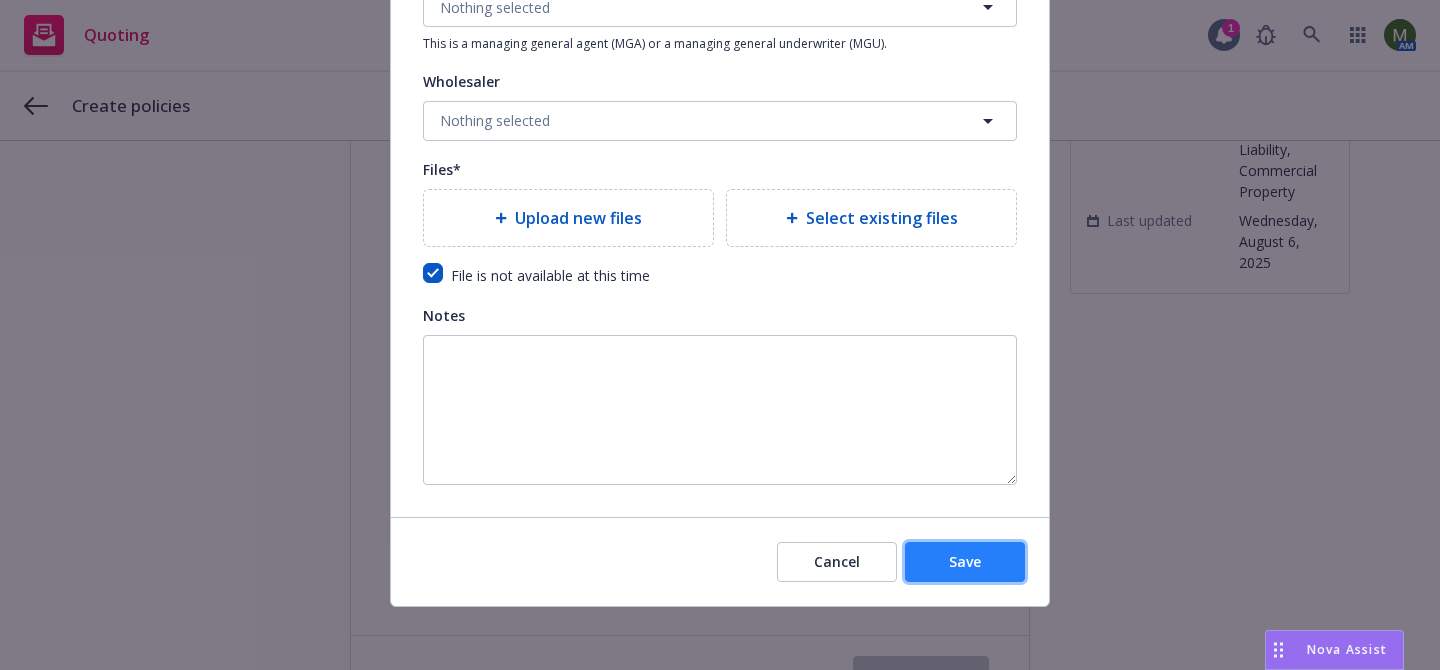 click on "Save" at bounding box center [965, 562] 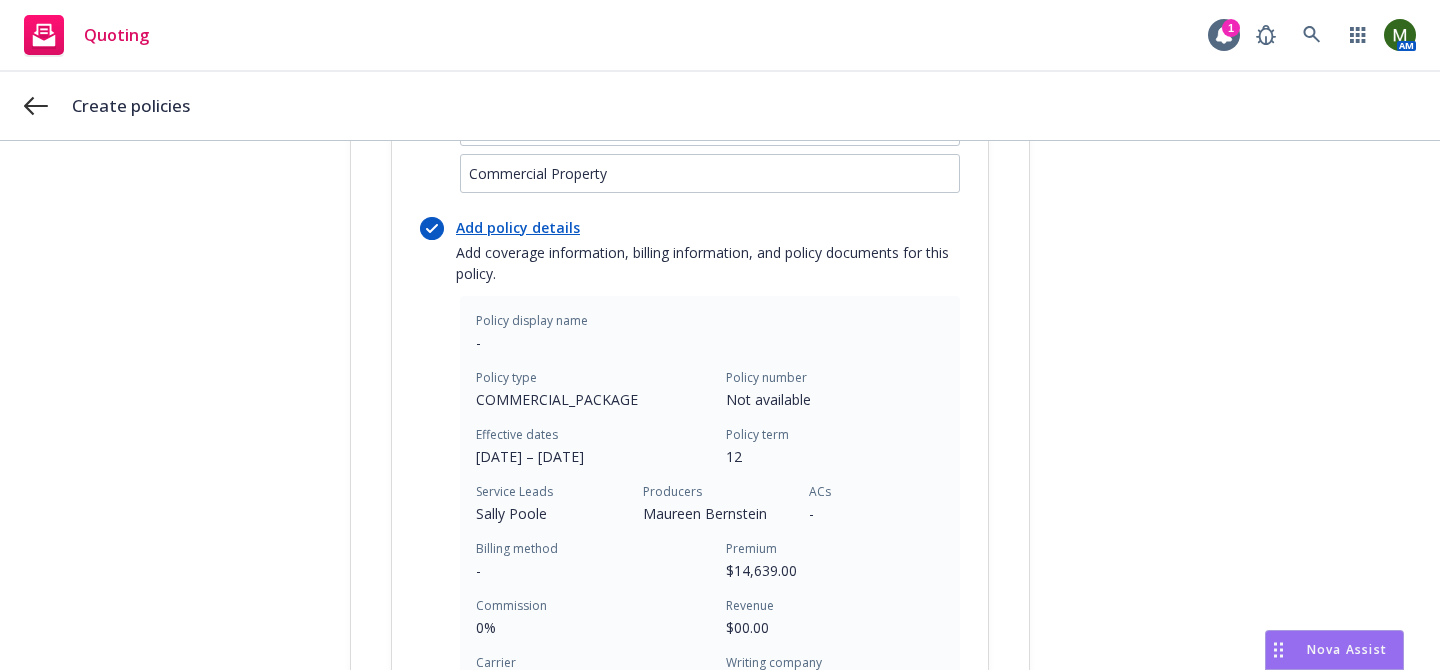 scroll, scrollTop: 827, scrollLeft: 0, axis: vertical 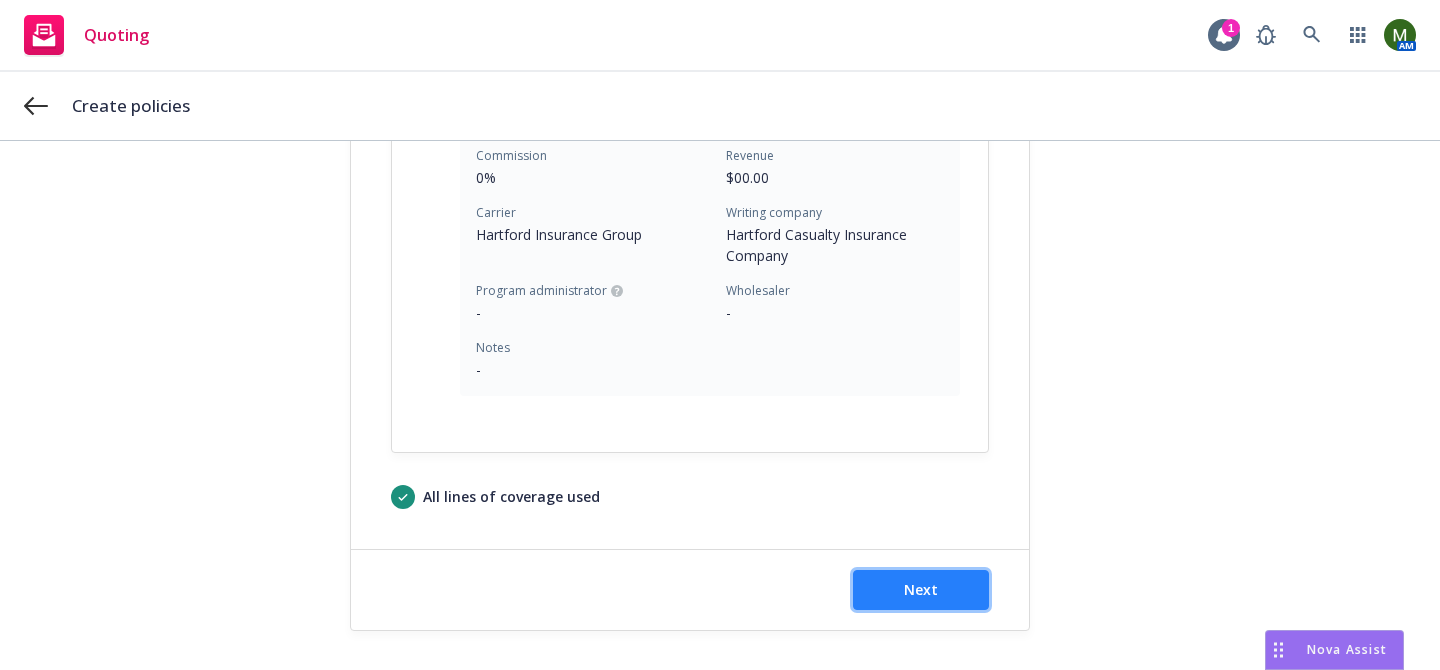 click on "Next" at bounding box center [921, 590] 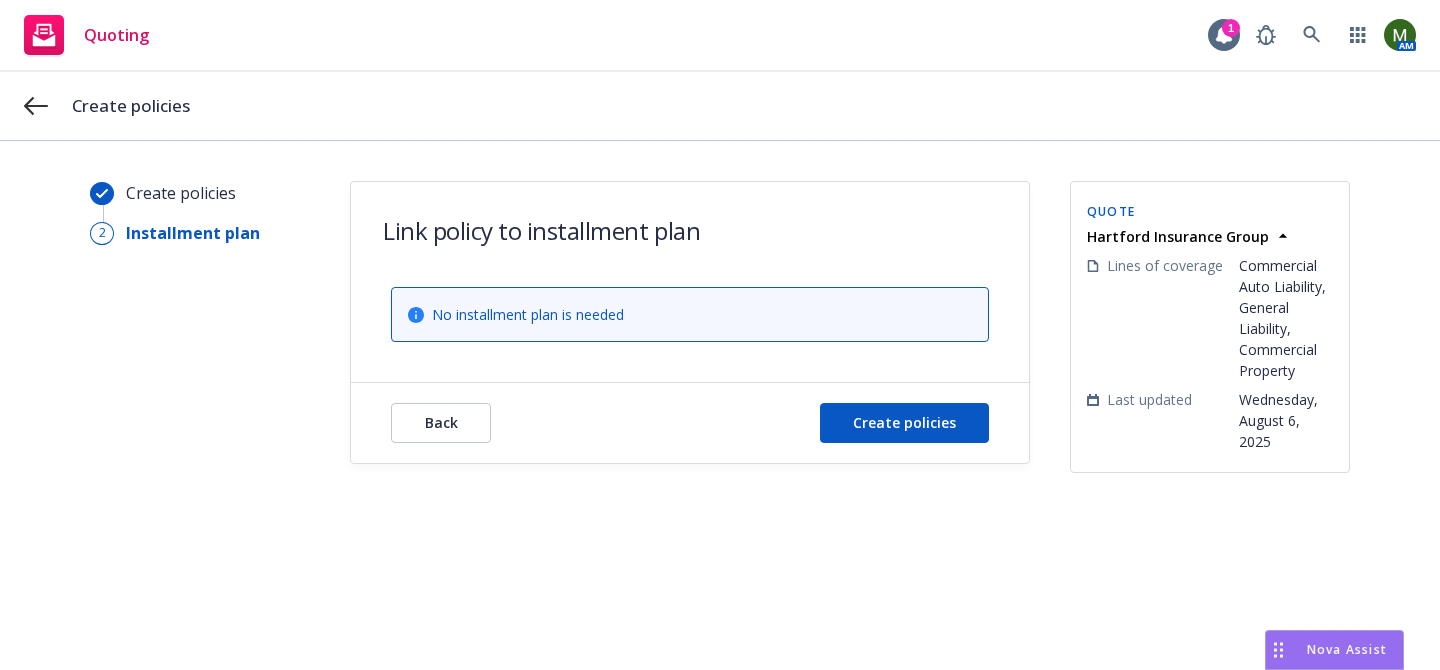 scroll, scrollTop: 0, scrollLeft: 0, axis: both 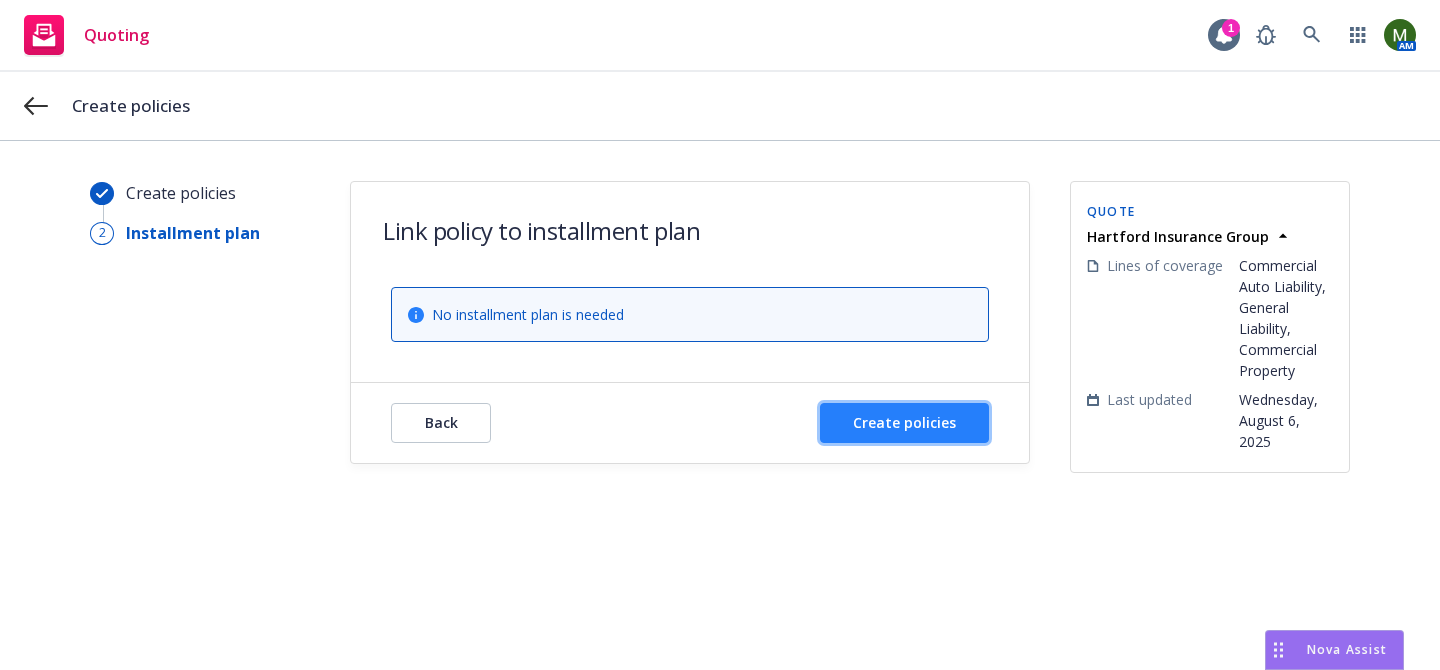click on "Create policies" at bounding box center [904, 422] 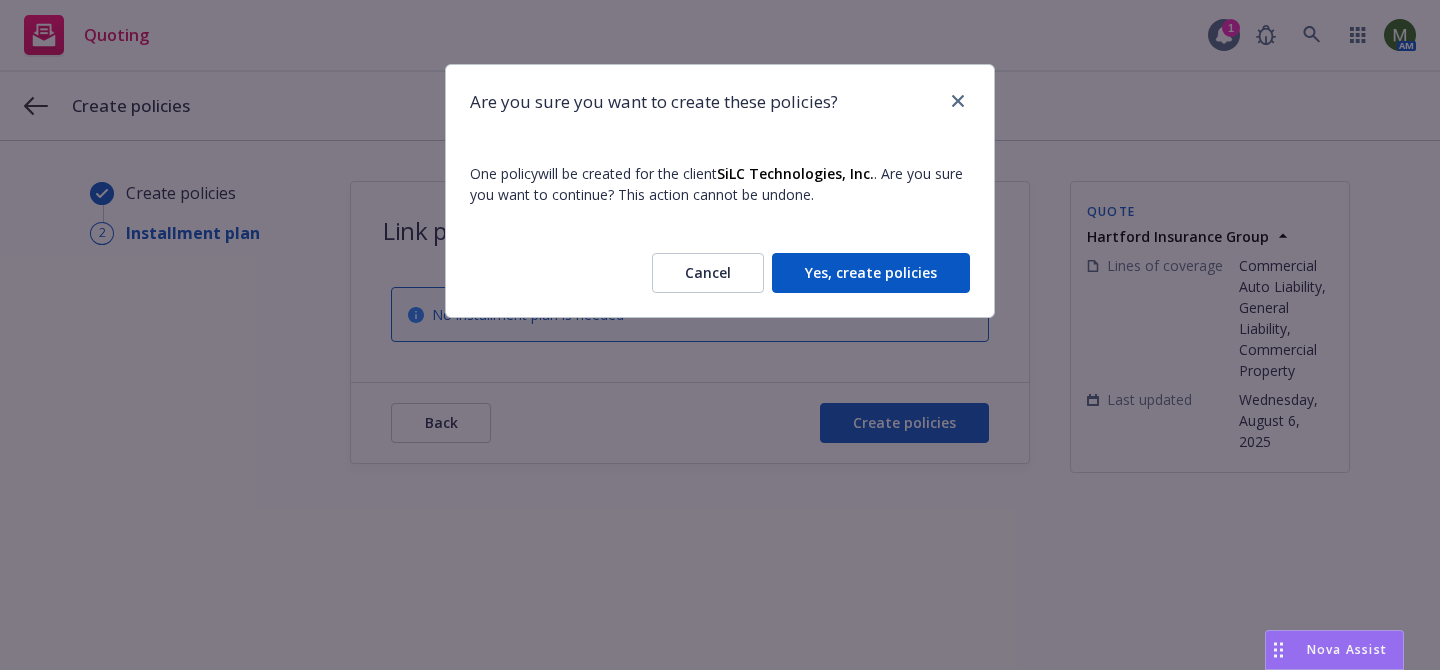 click on "Yes, create policies" at bounding box center [871, 273] 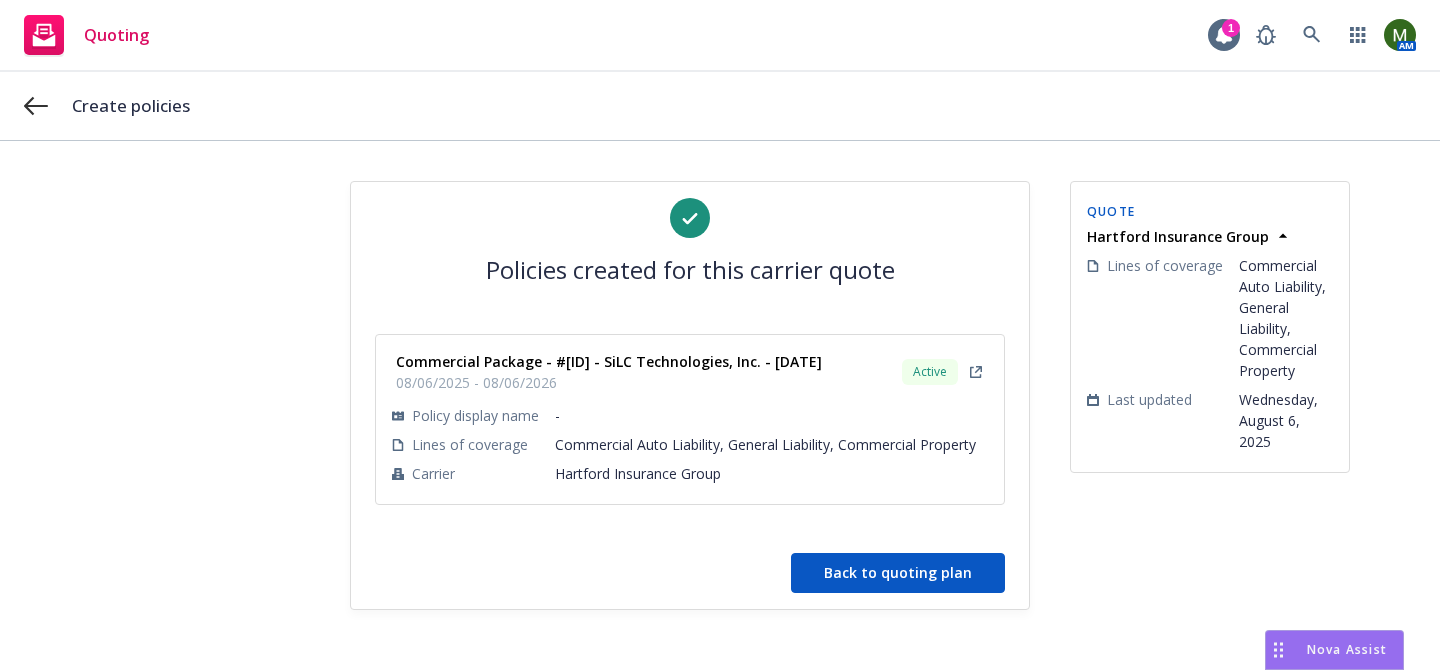 click on "Back to quoting plan" at bounding box center [898, 573] 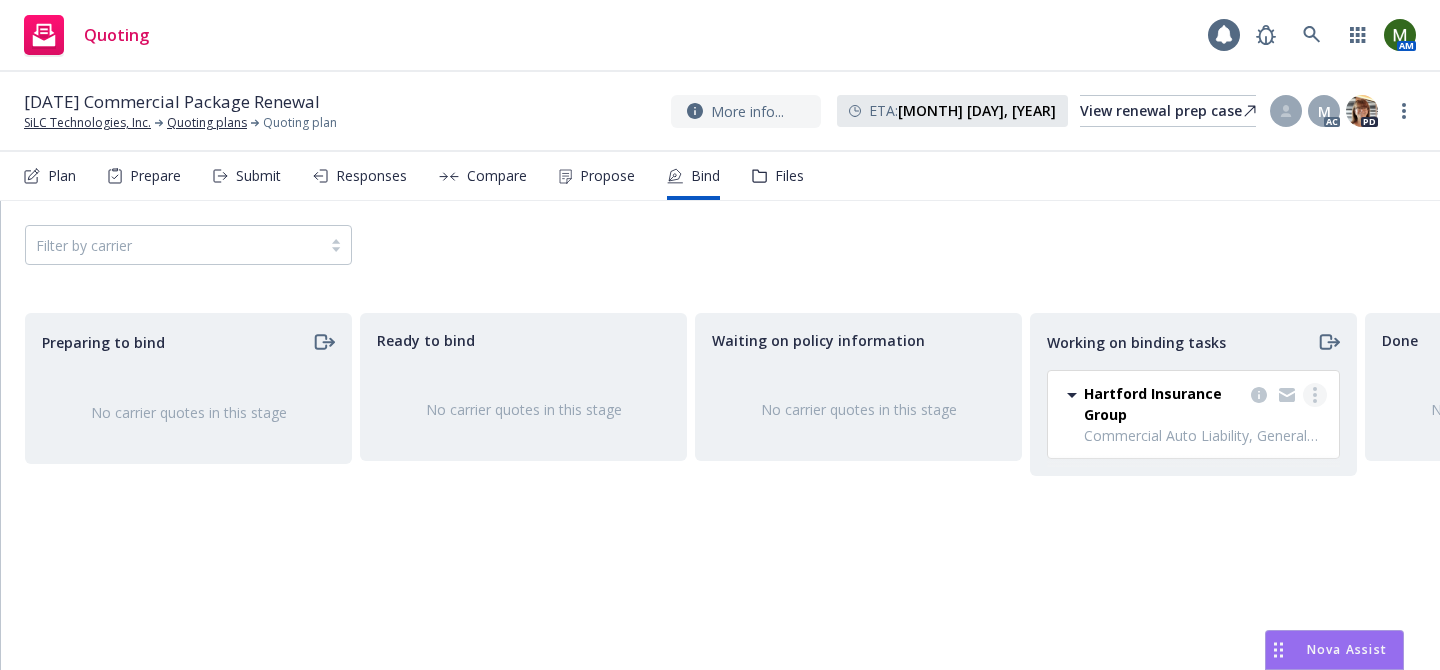 click at bounding box center [1315, 395] 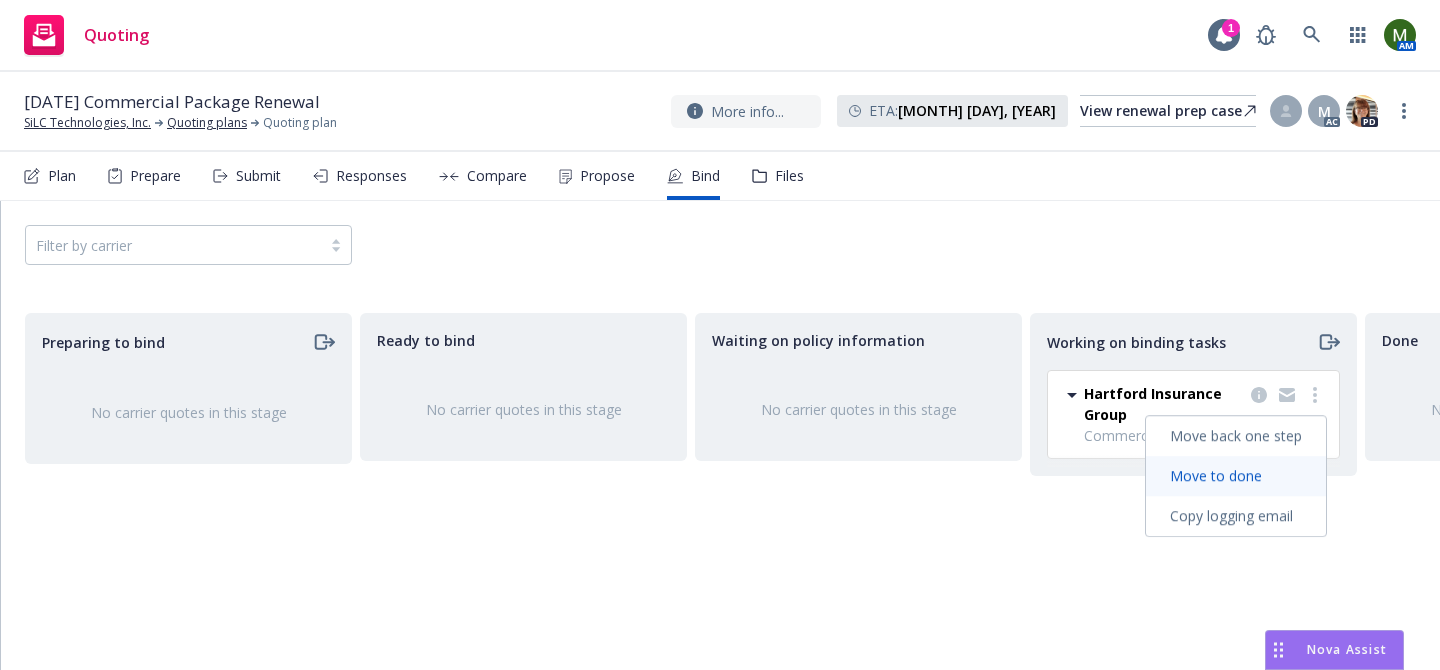 click on "Move to done" at bounding box center [1216, 475] 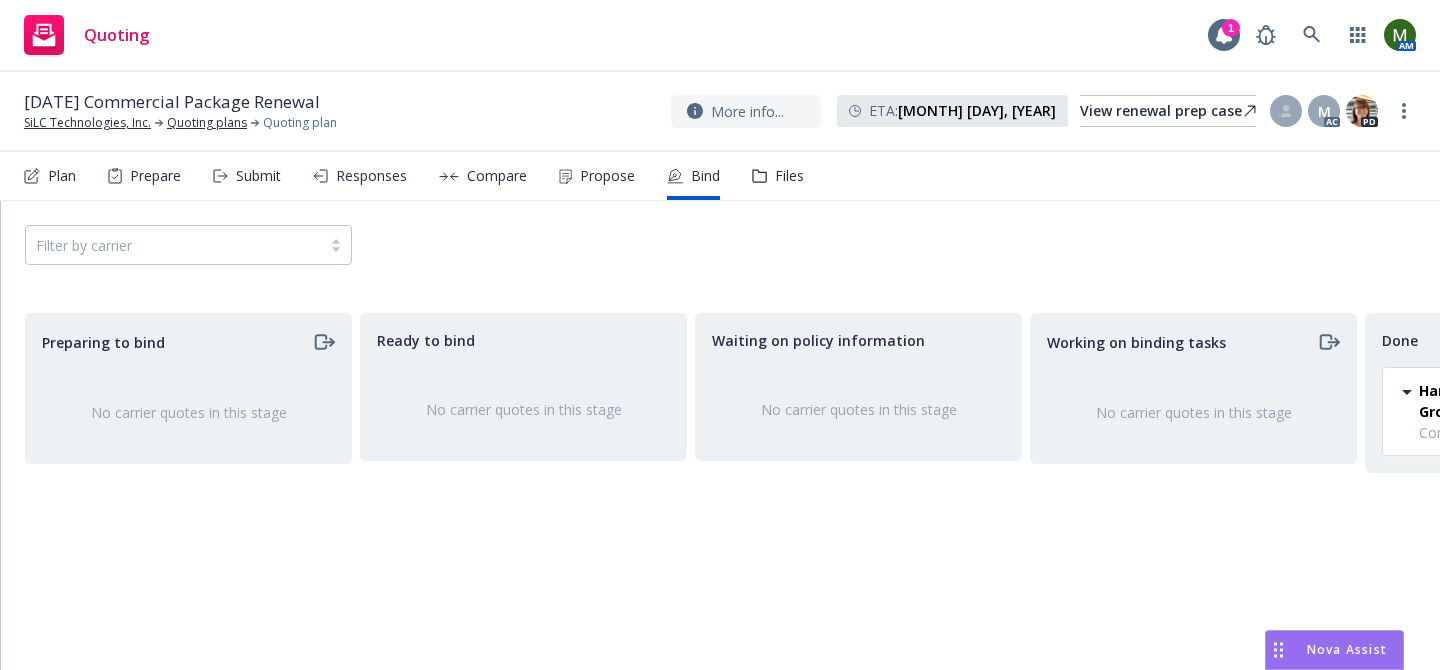 click on "Propose" at bounding box center (597, 176) 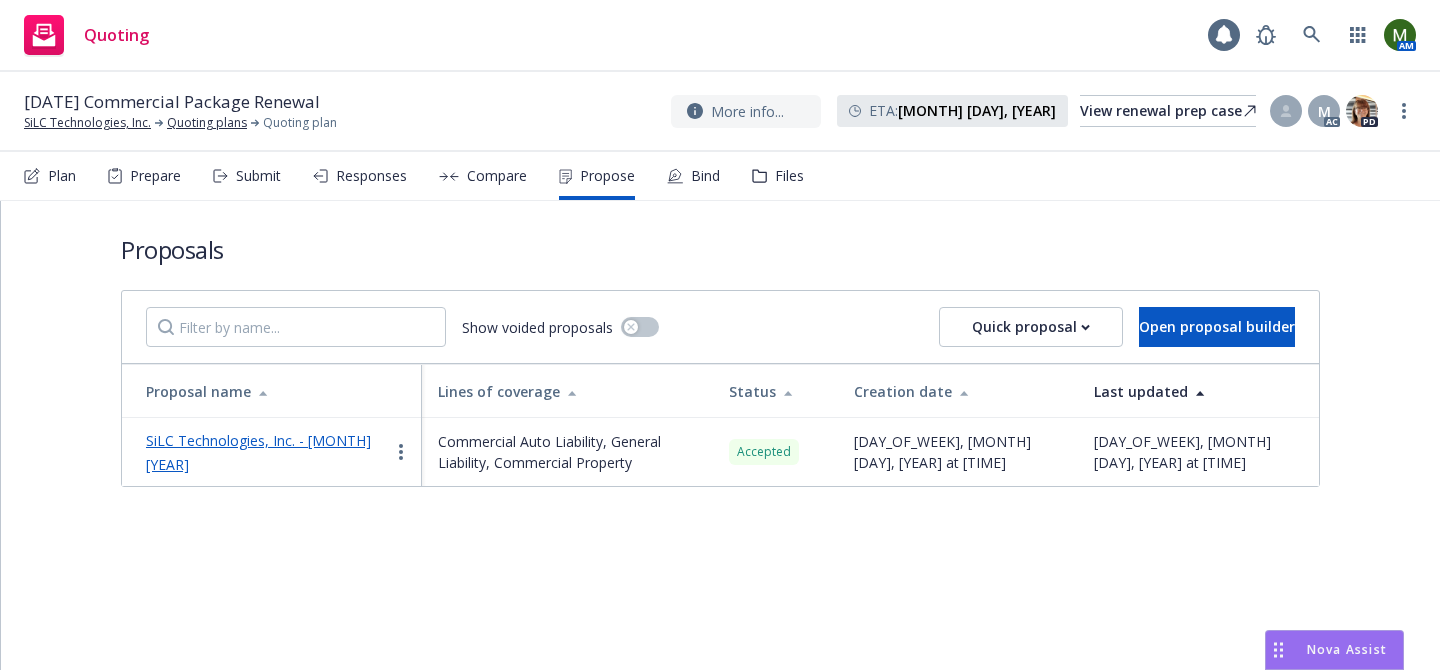 click on "SiLC Technologies, Inc. - August 2025" at bounding box center (258, 452) 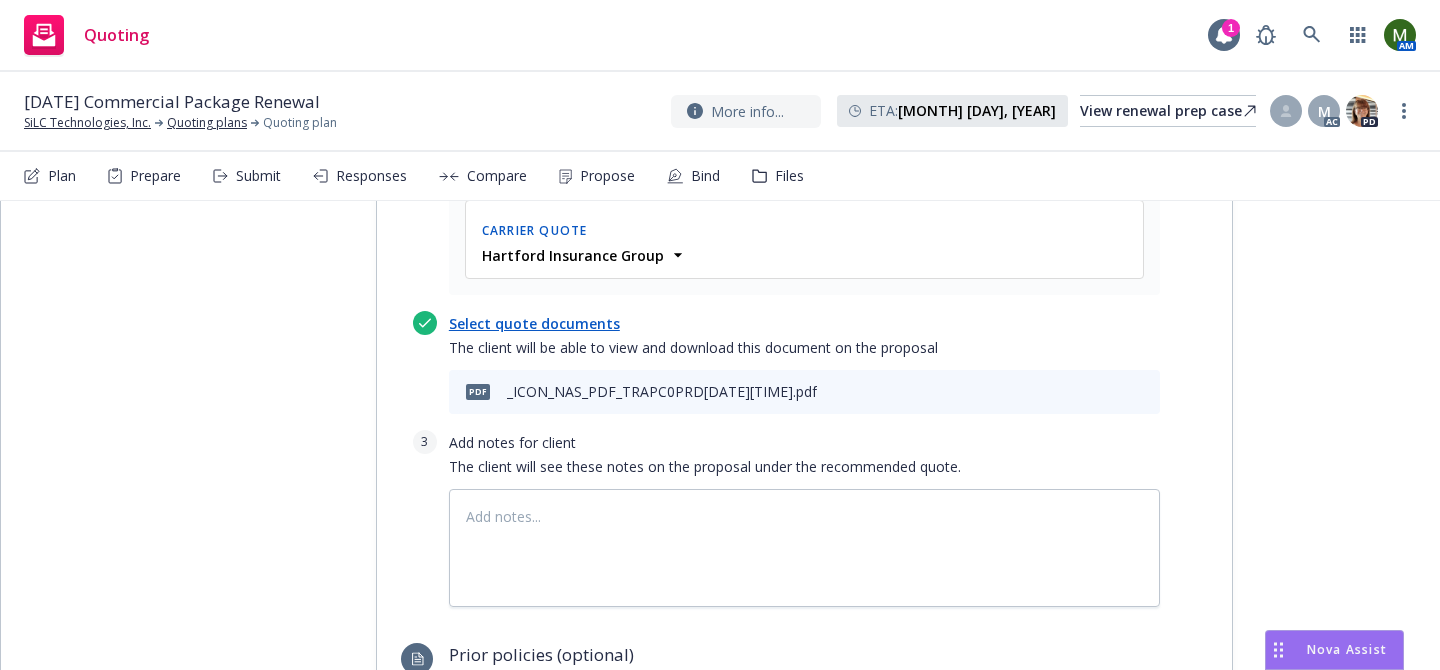 scroll, scrollTop: 940, scrollLeft: 0, axis: vertical 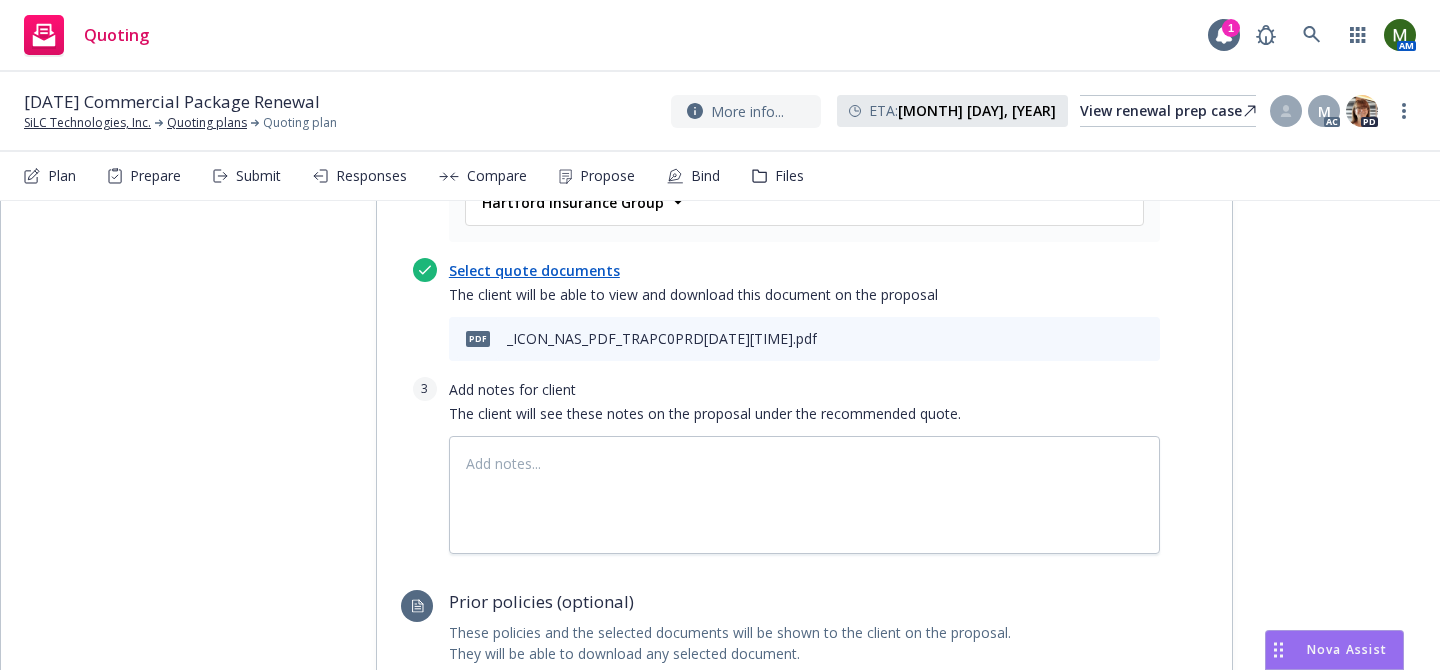 click 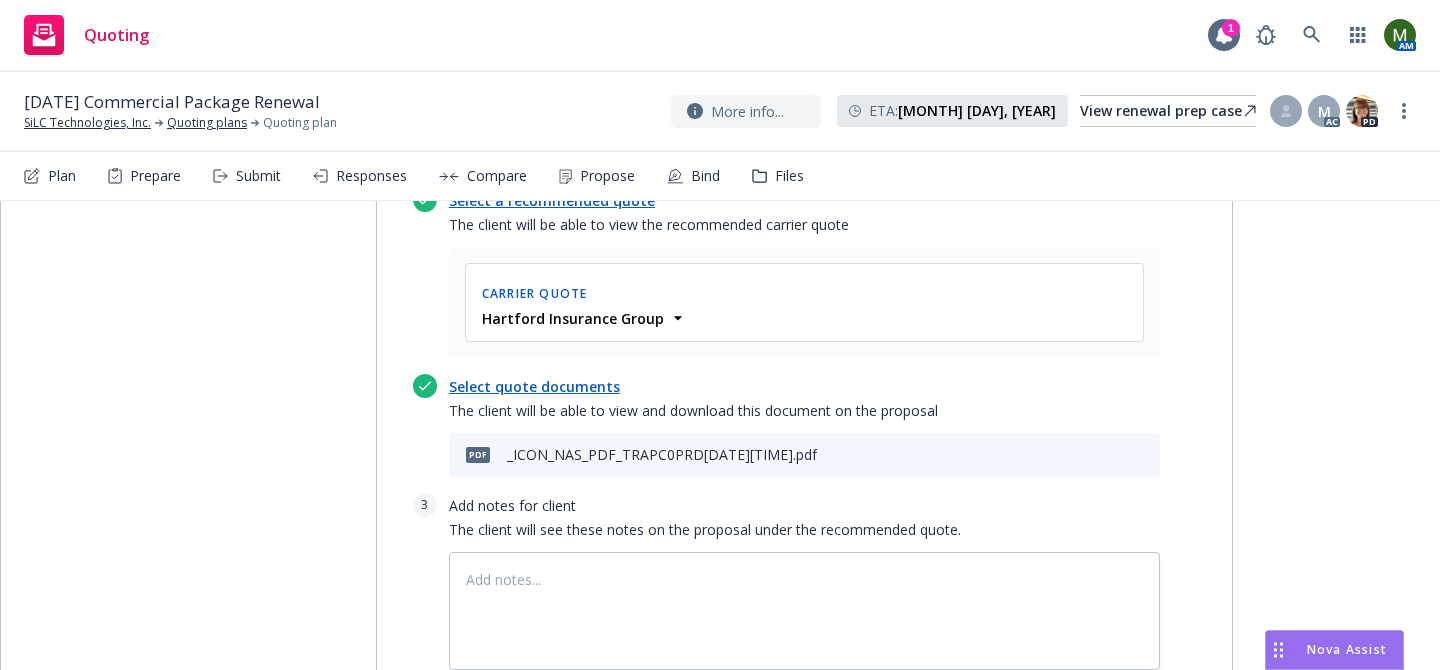 scroll, scrollTop: 830, scrollLeft: 0, axis: vertical 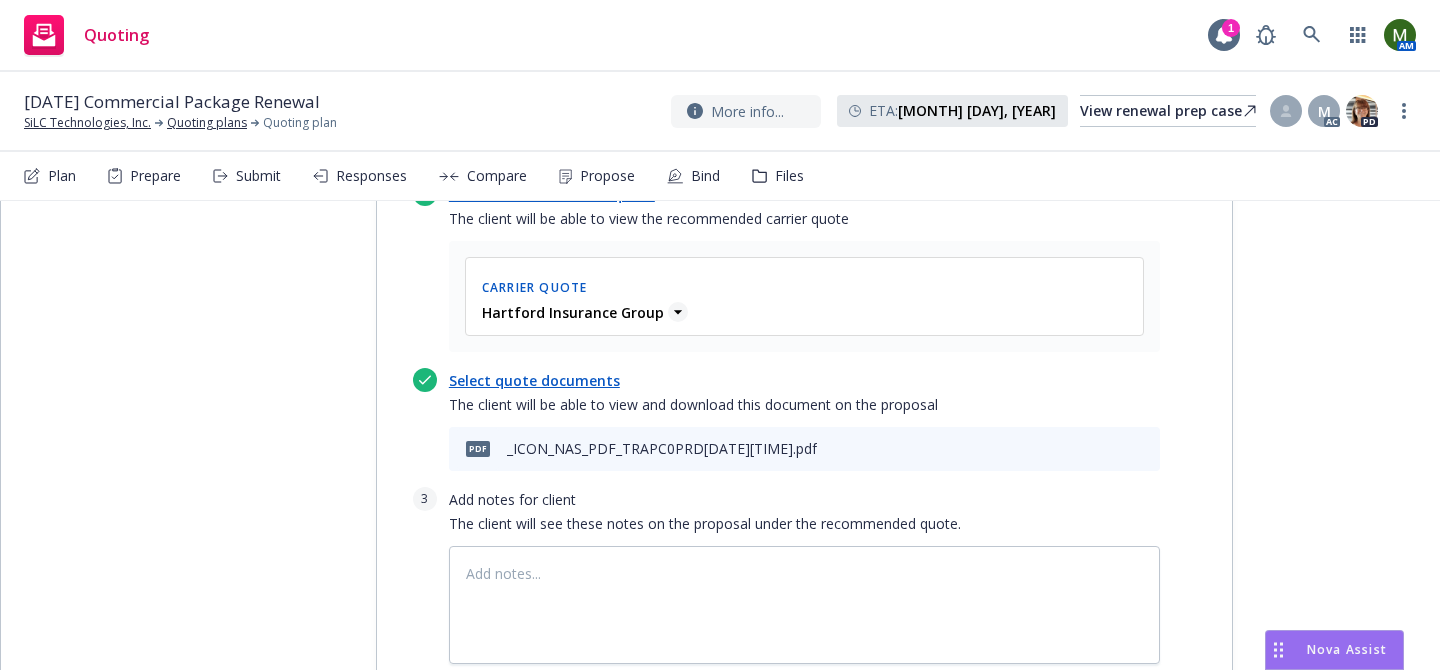 click 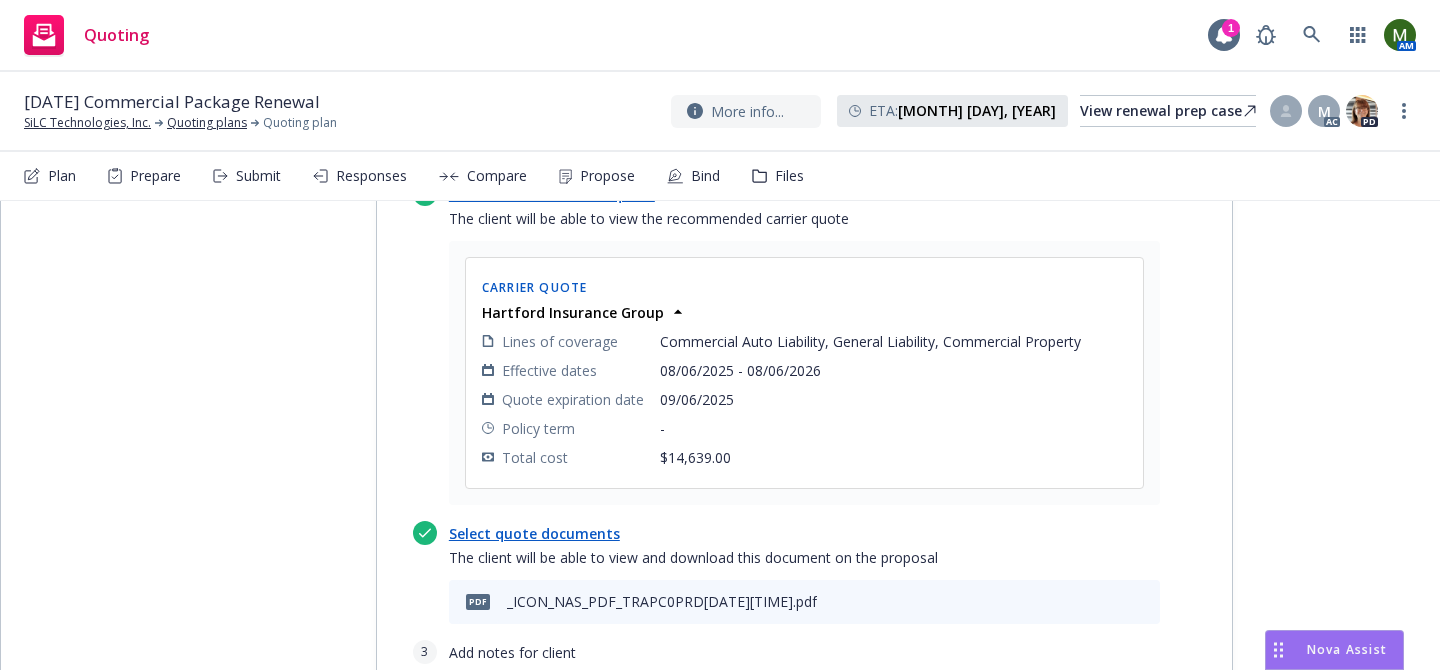 scroll, scrollTop: 0, scrollLeft: 0, axis: both 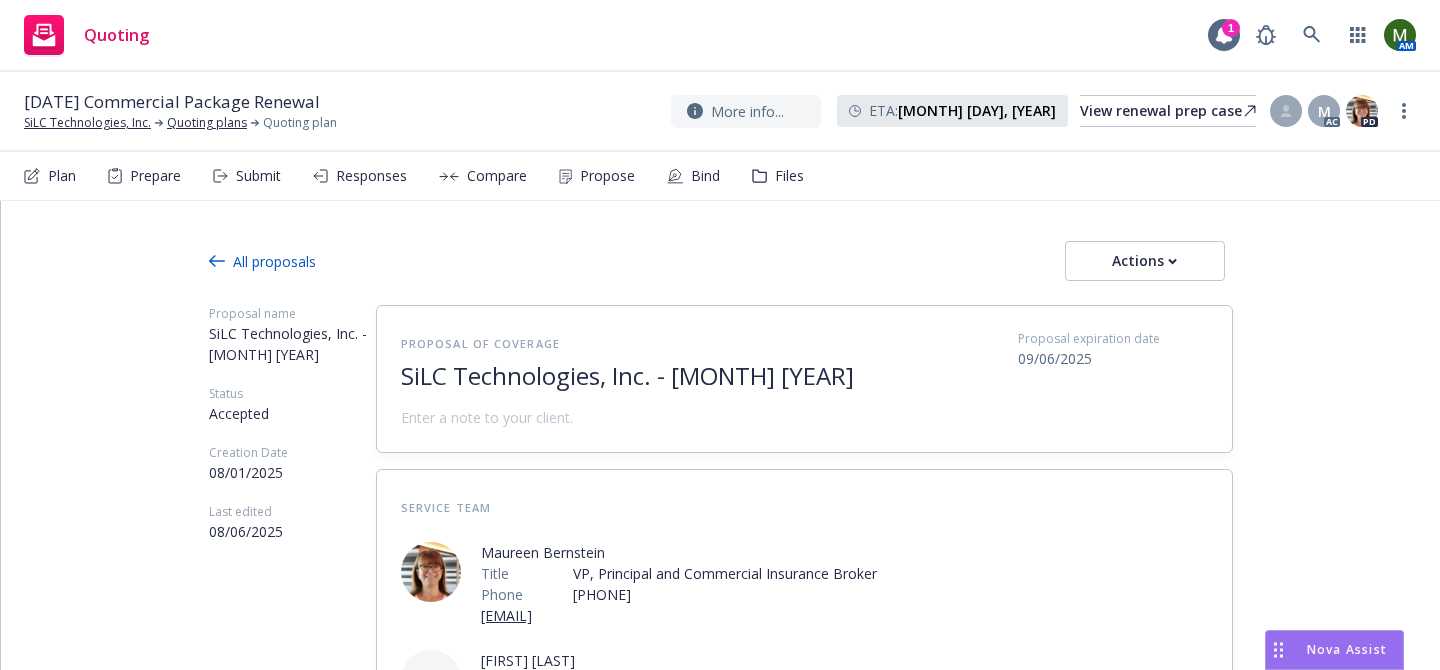 type on "x" 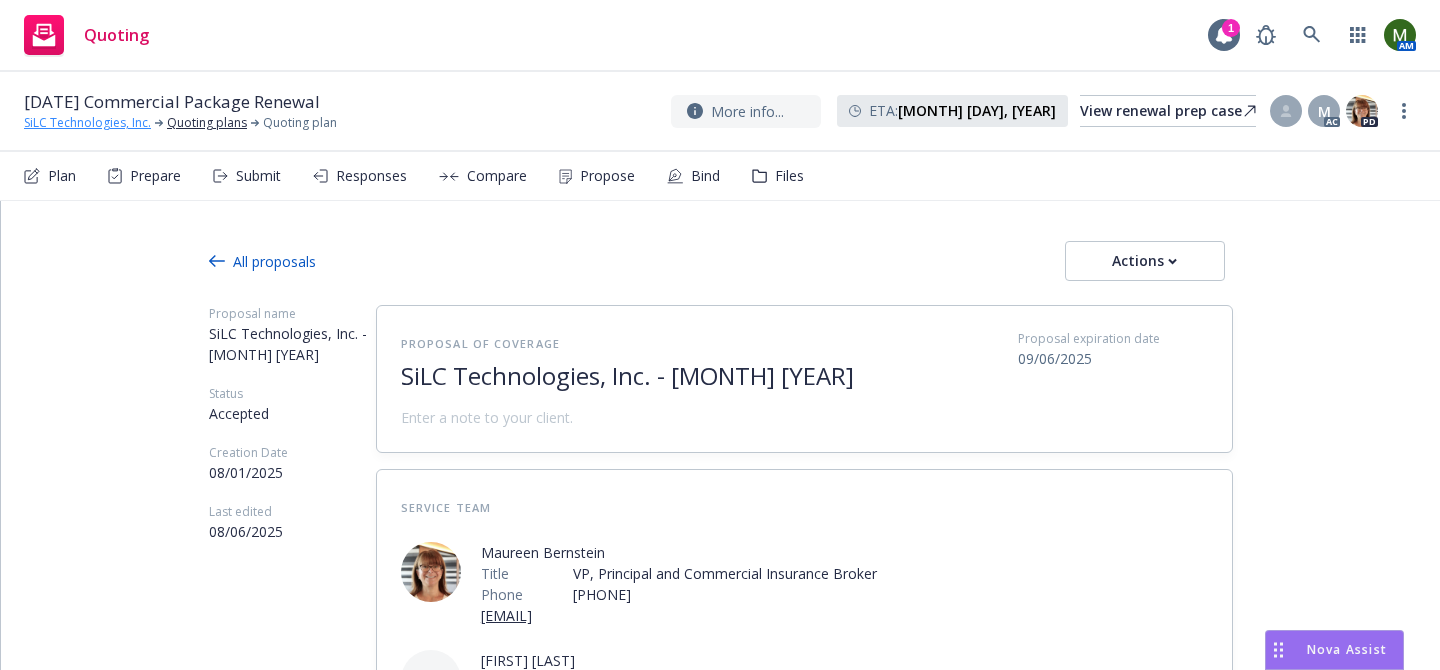 click on "SiLC Technologies, Inc." at bounding box center [87, 123] 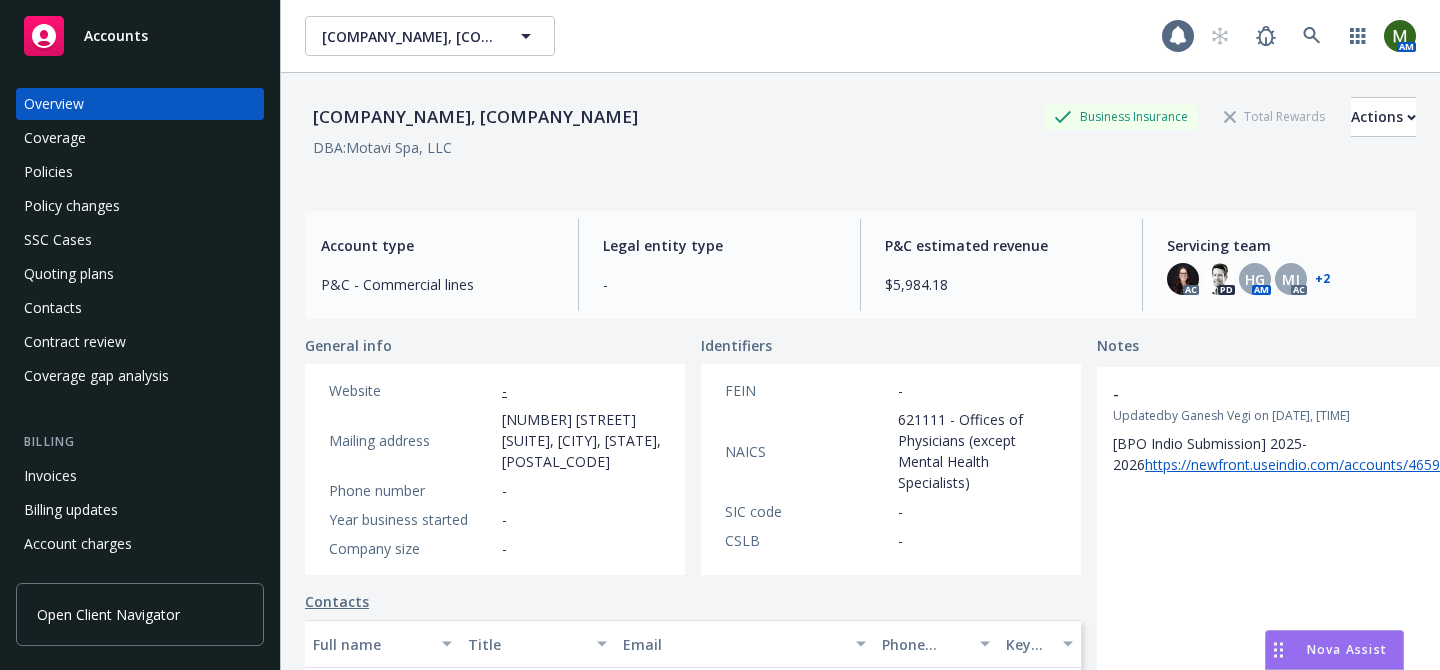 scroll, scrollTop: 0, scrollLeft: 0, axis: both 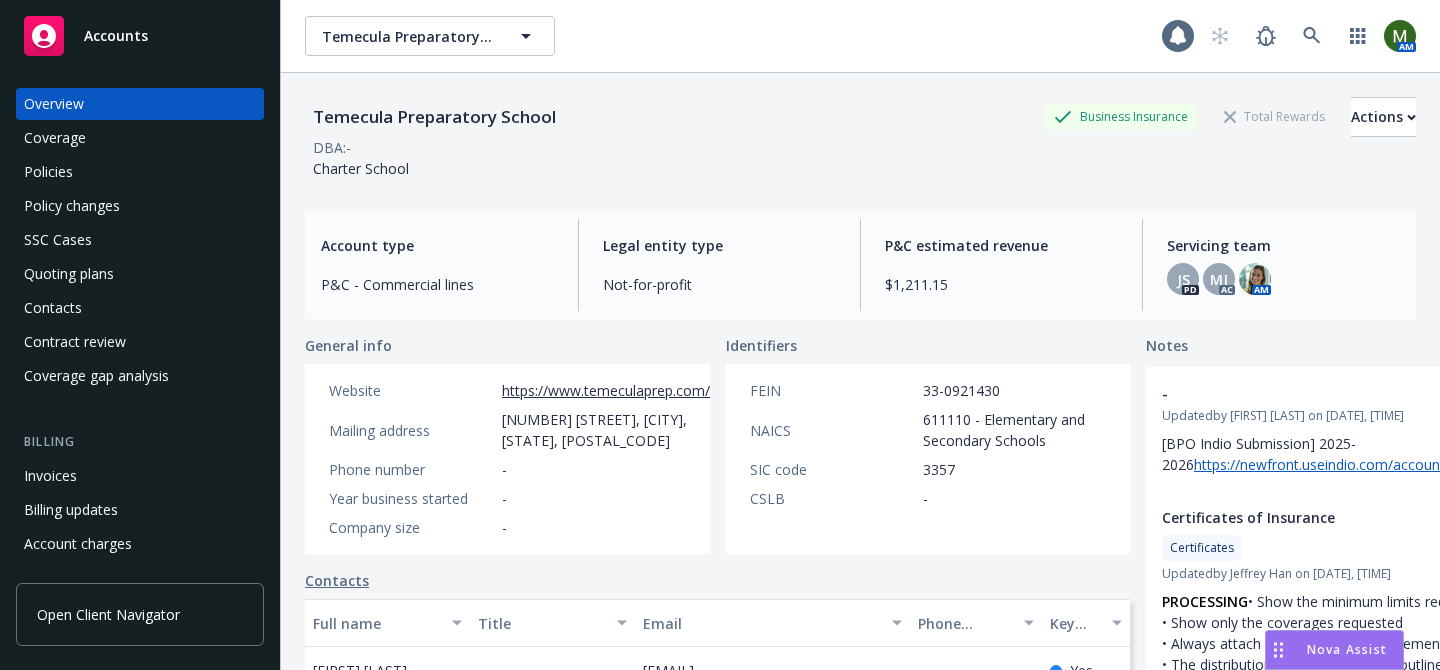 click on "Invoices" at bounding box center [140, 476] 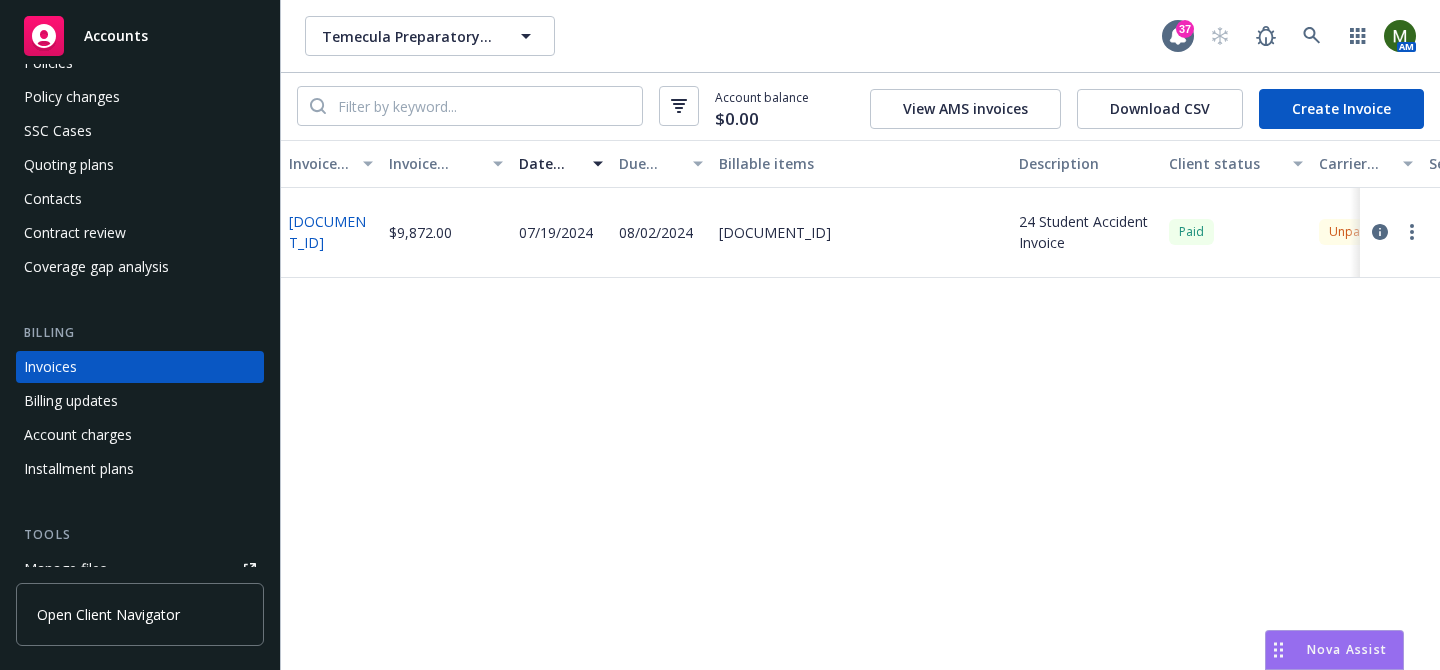 scroll, scrollTop: 0, scrollLeft: 0, axis: both 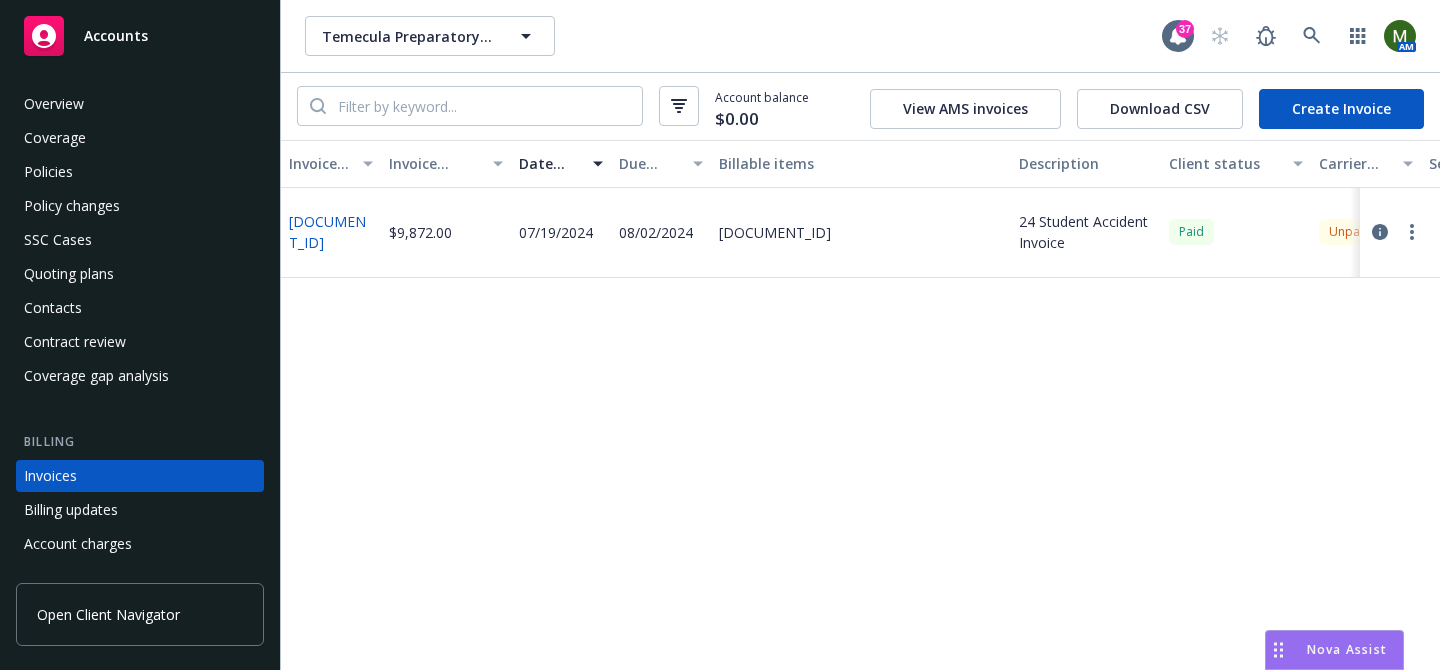 click on "Policies" at bounding box center [140, 172] 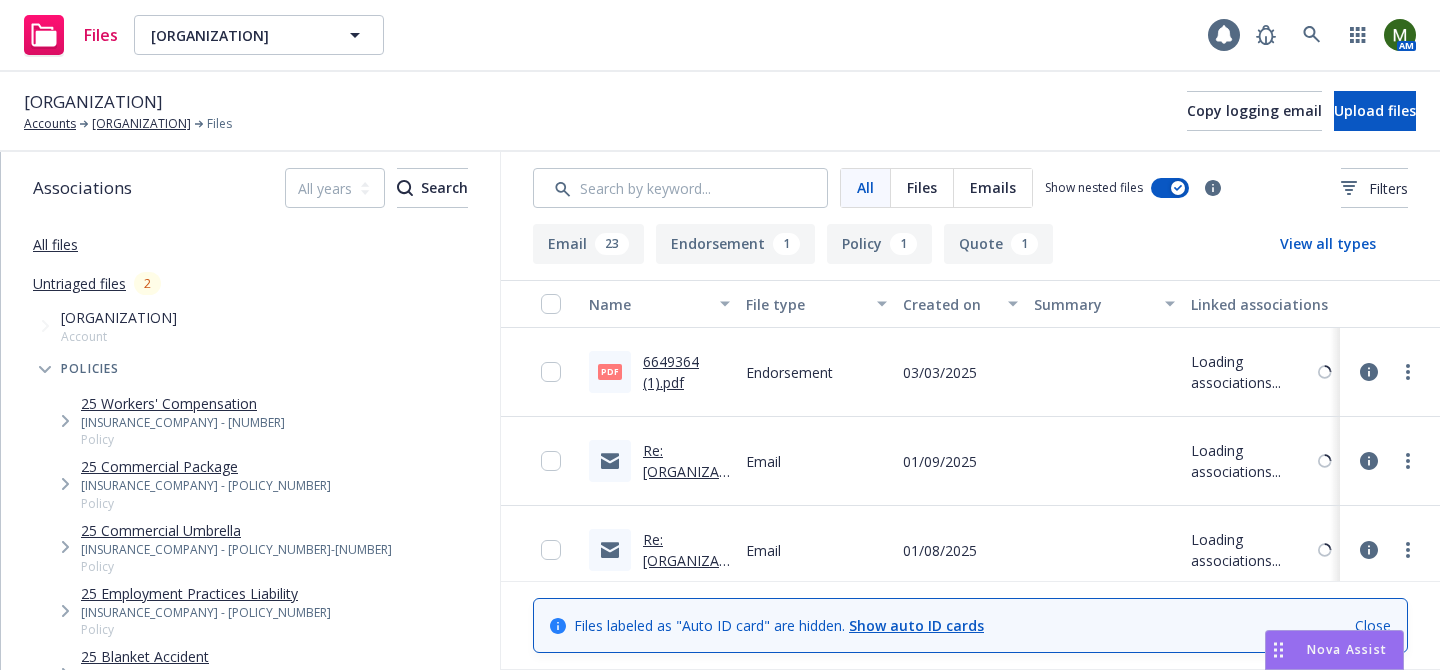 scroll, scrollTop: 0, scrollLeft: 0, axis: both 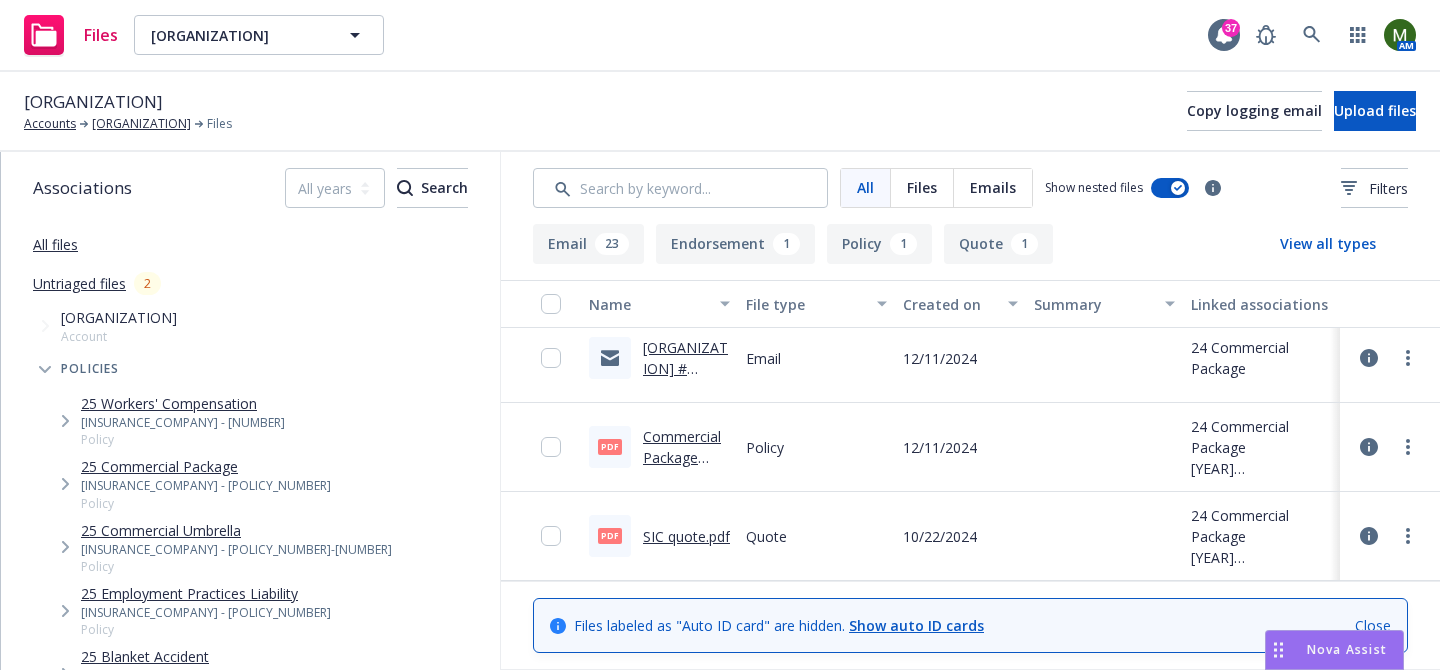 click on "SIC quote.pdf" at bounding box center [686, 536] 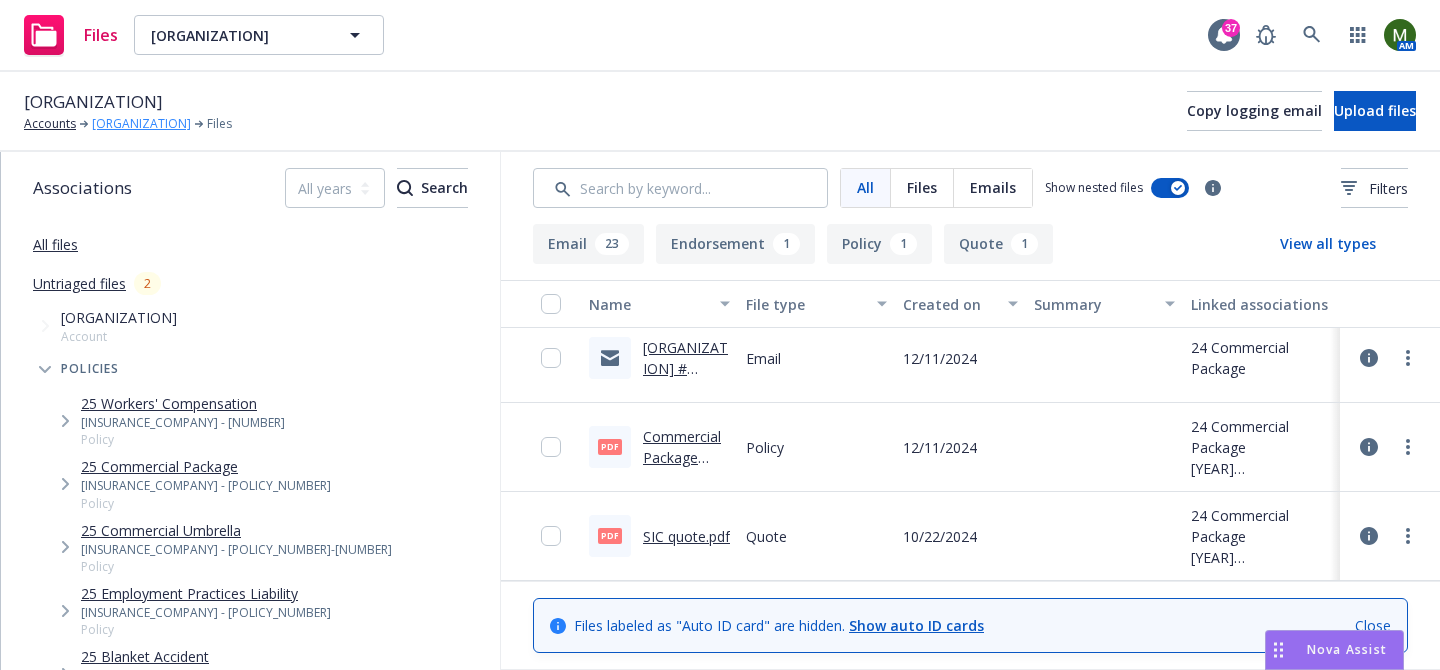 click on "Keiller Leadership Academy" at bounding box center (141, 124) 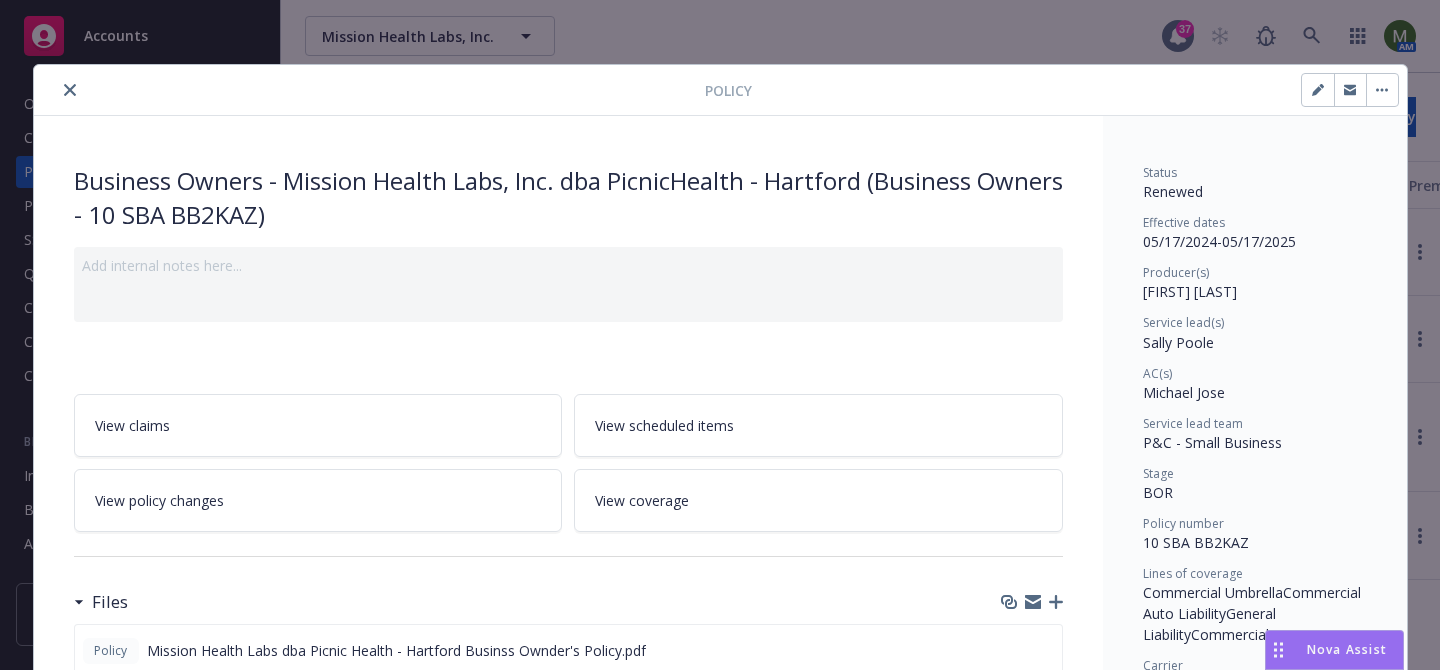 scroll, scrollTop: 0, scrollLeft: 0, axis: both 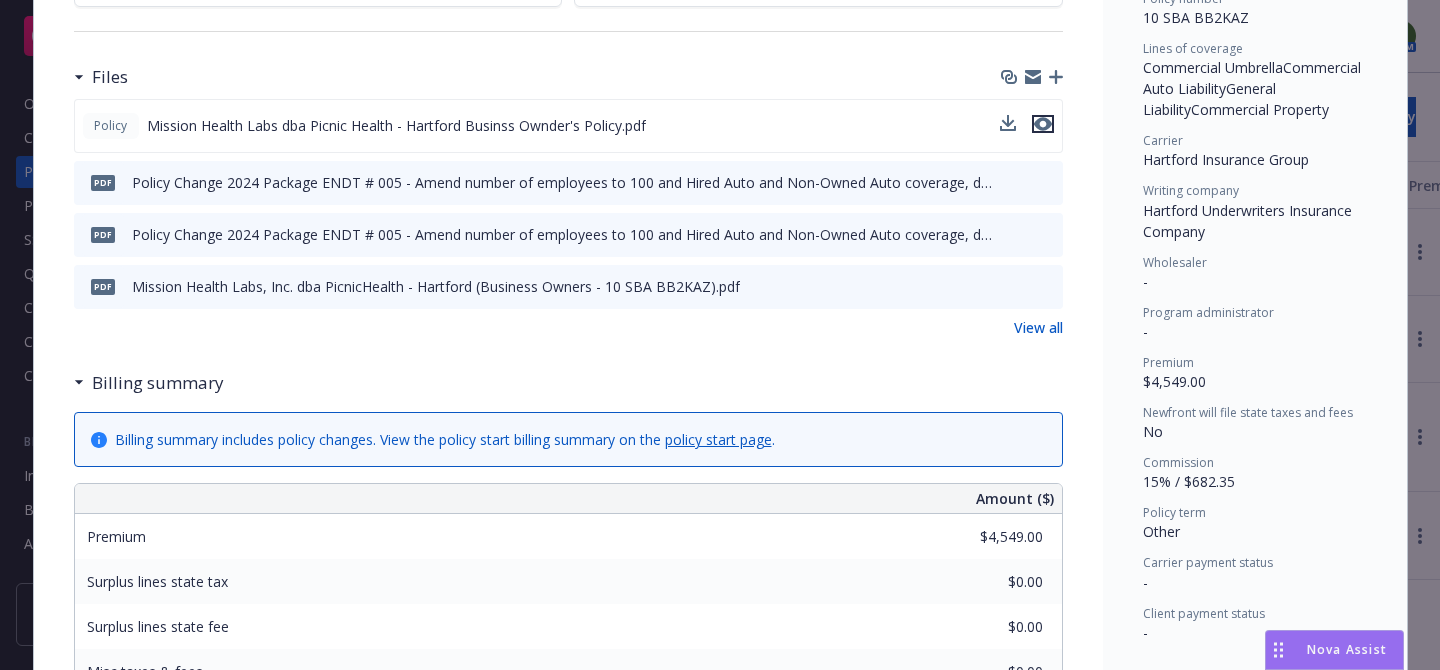 click 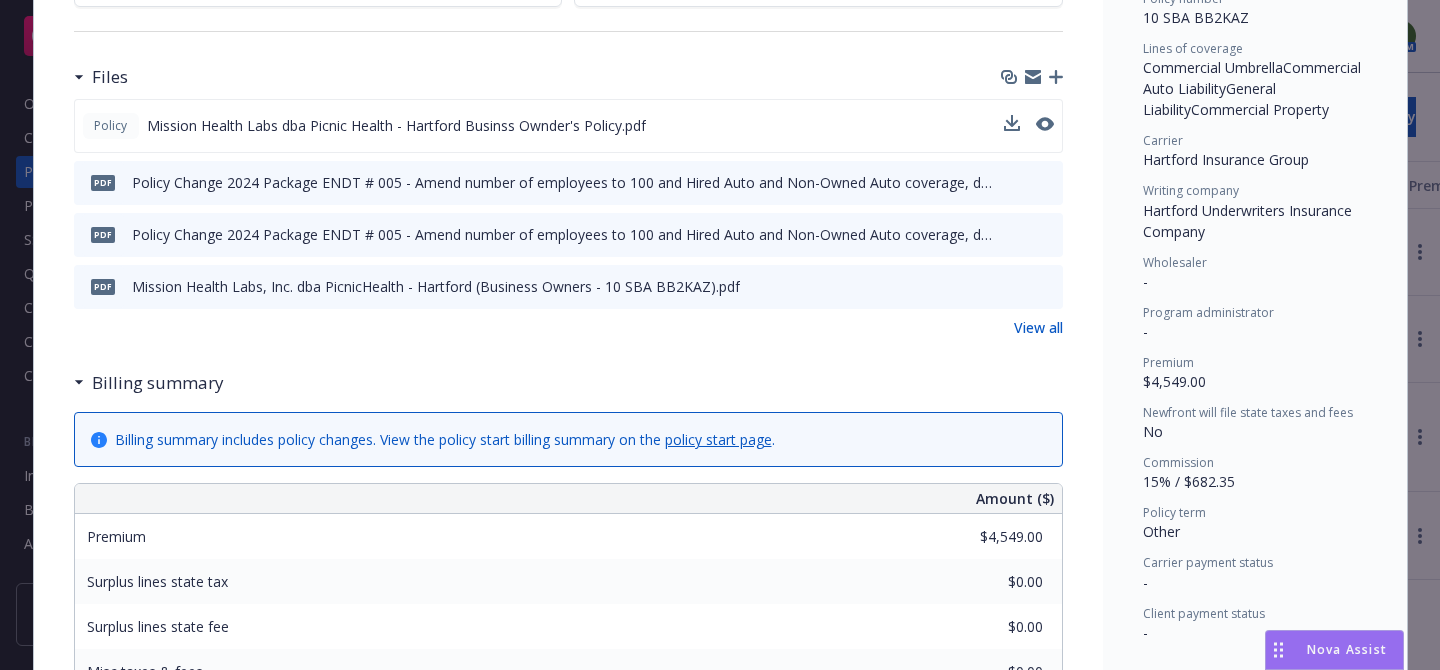 scroll, scrollTop: 0, scrollLeft: 0, axis: both 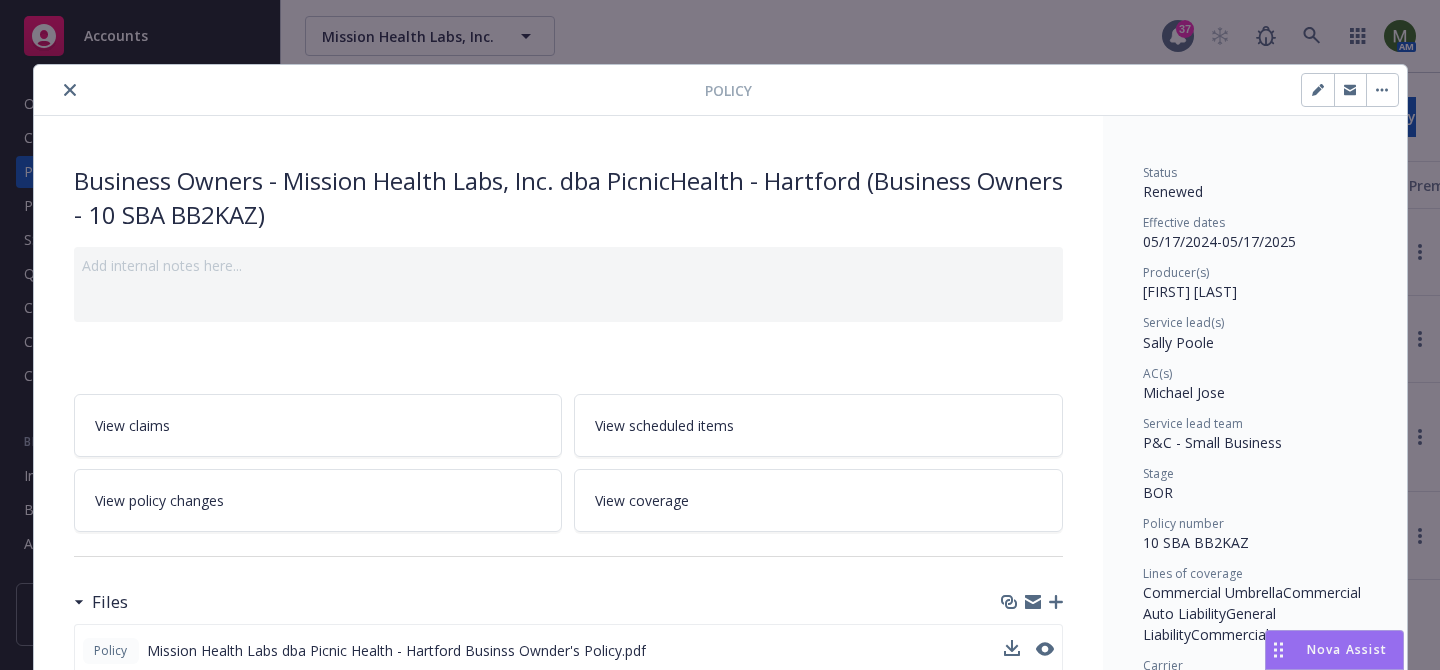 click at bounding box center (70, 90) 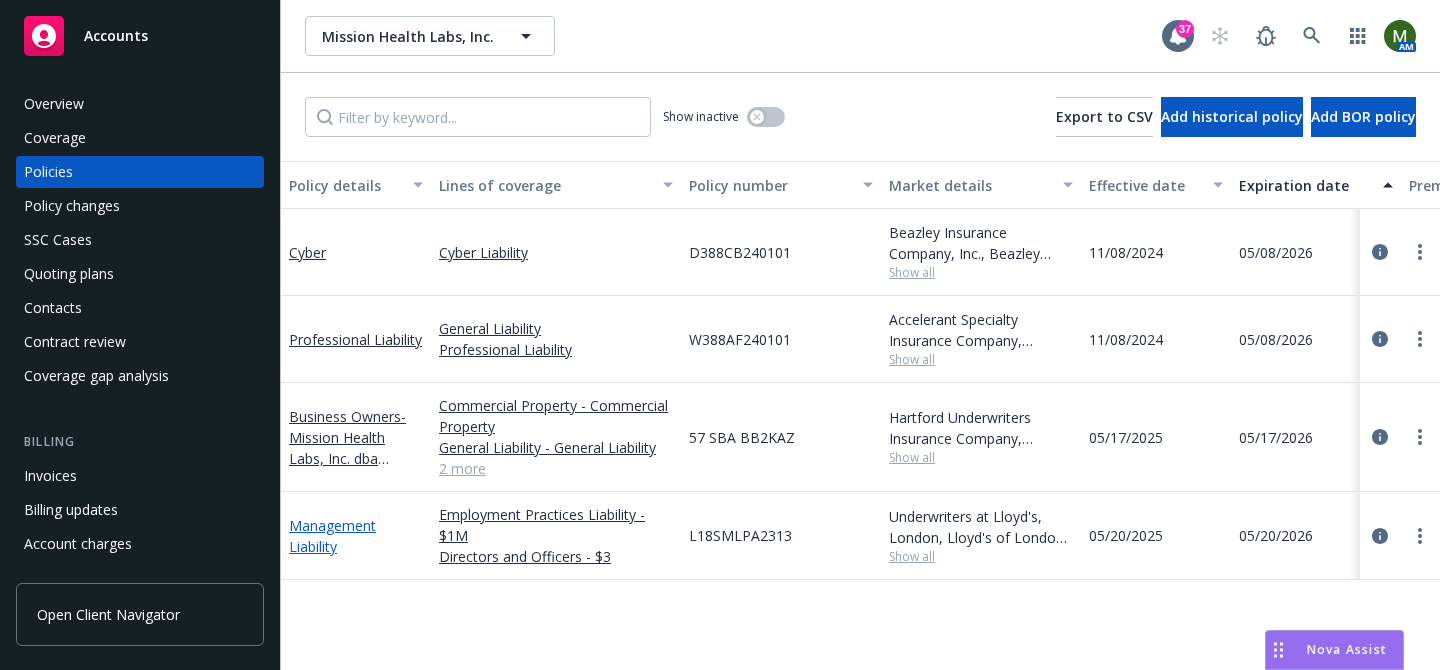 click on "Management Liability" at bounding box center [332, 536] 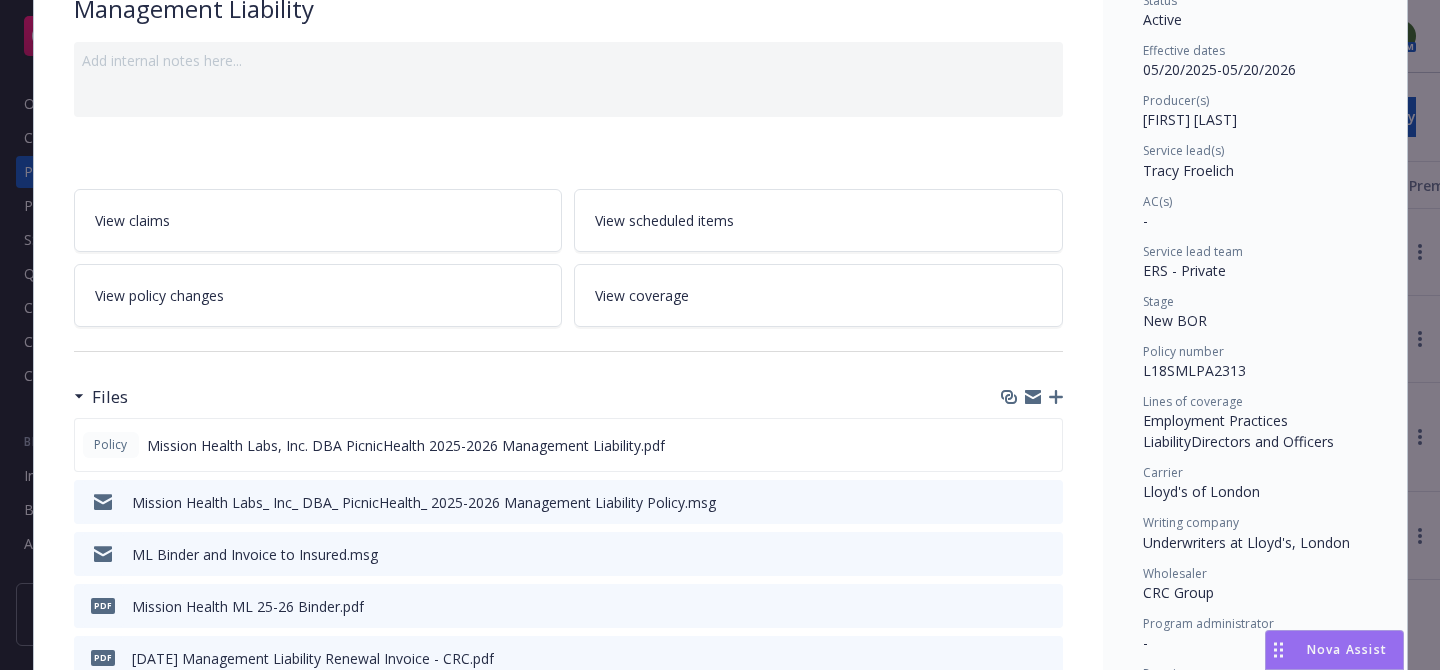 scroll, scrollTop: 176, scrollLeft: 0, axis: vertical 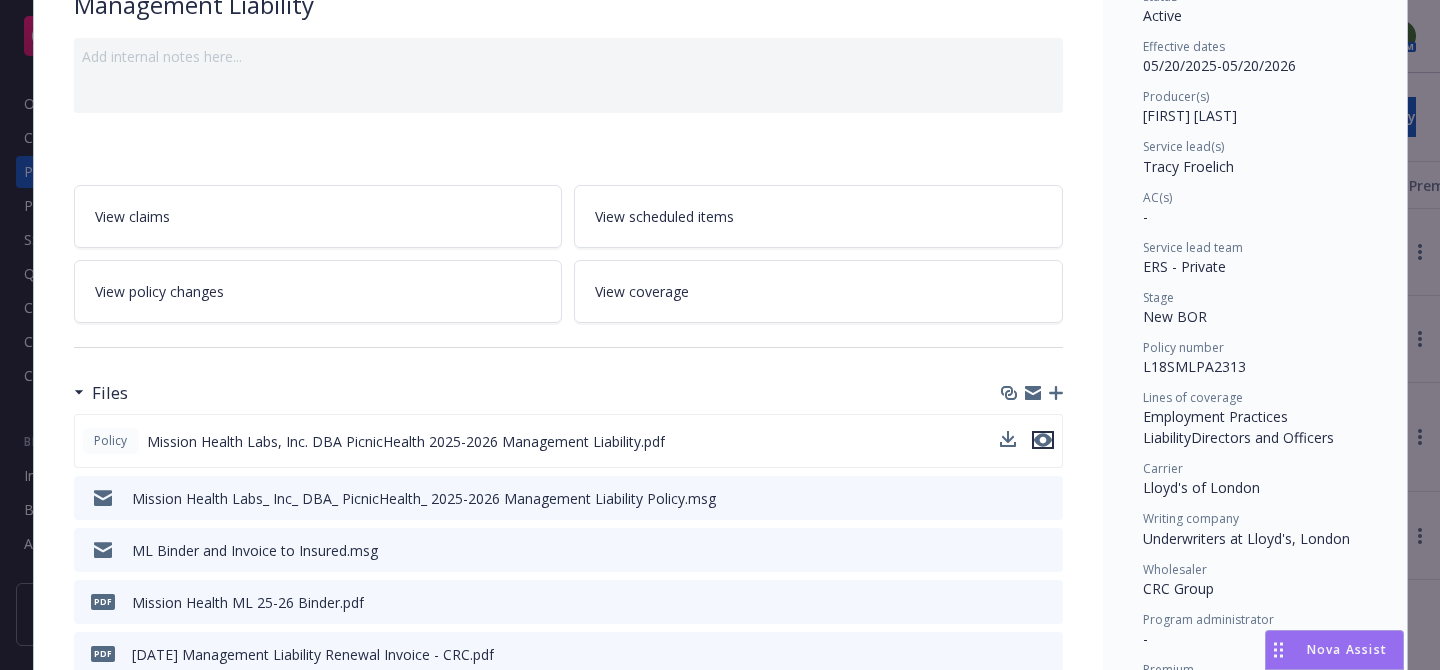 click 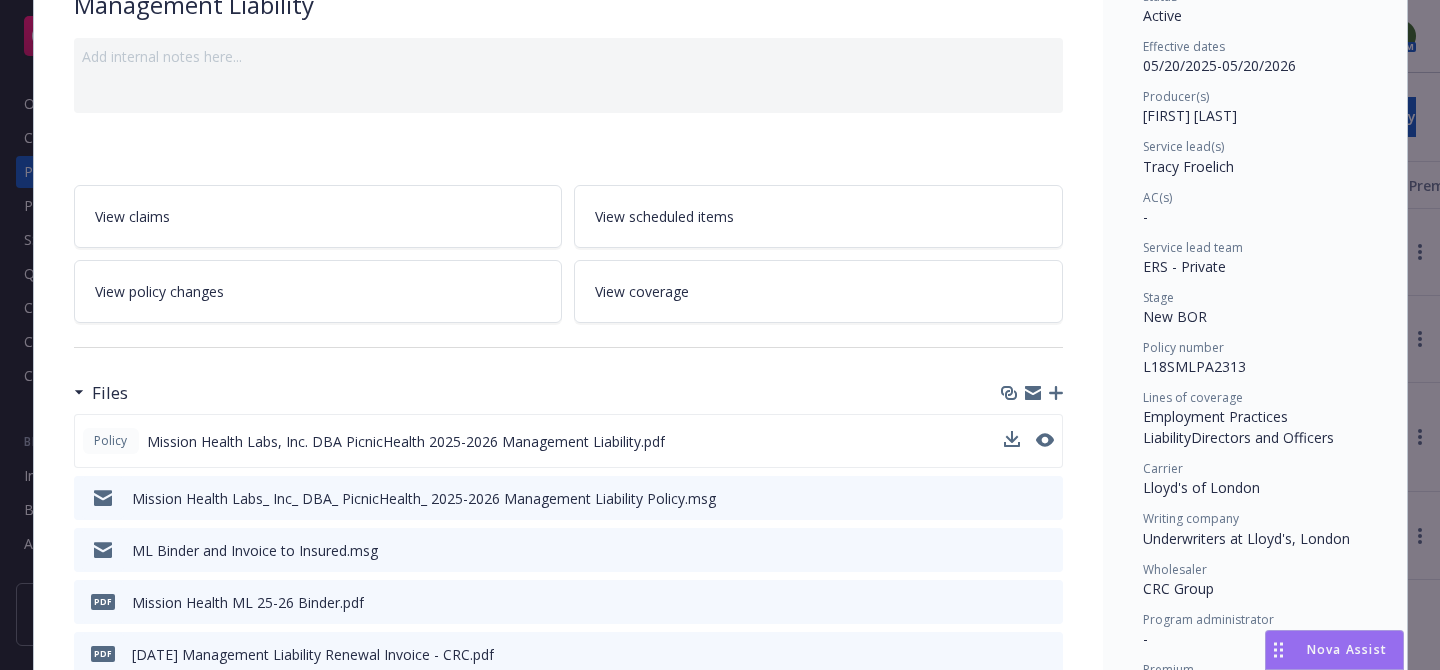 click at bounding box center (1046, 602) 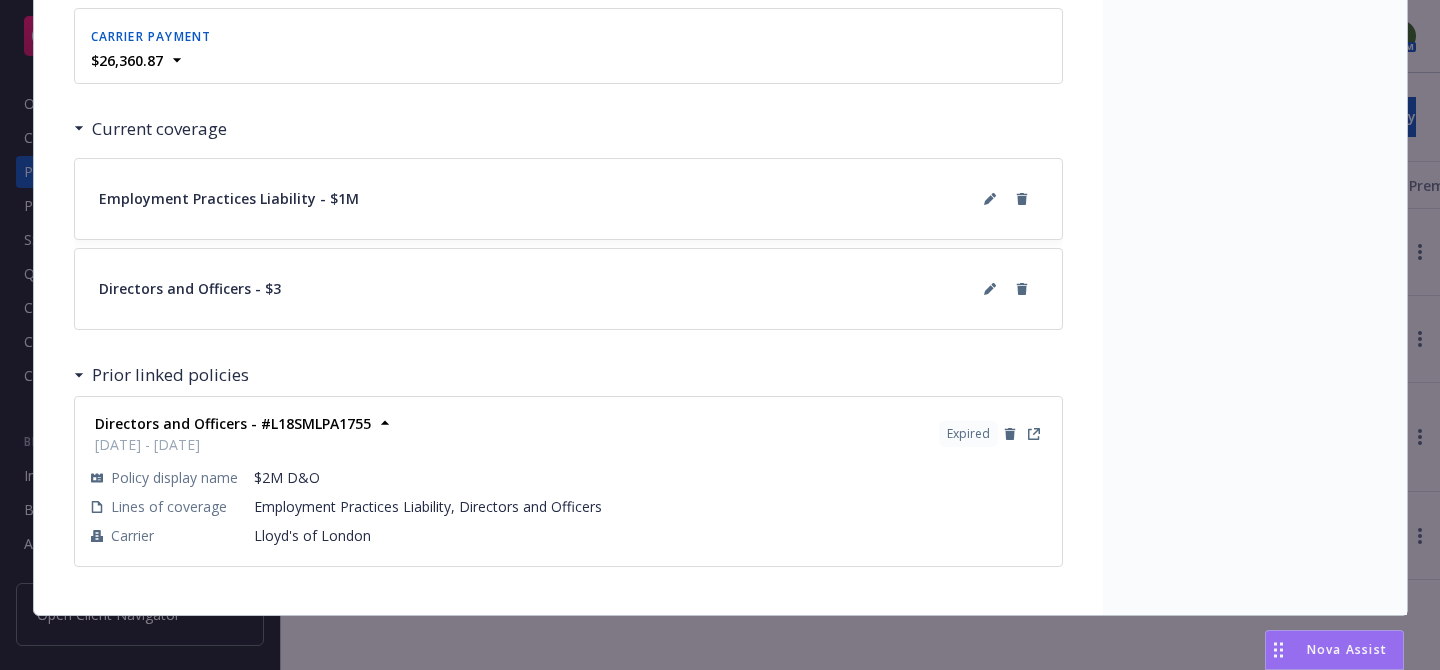 scroll, scrollTop: 2194, scrollLeft: 0, axis: vertical 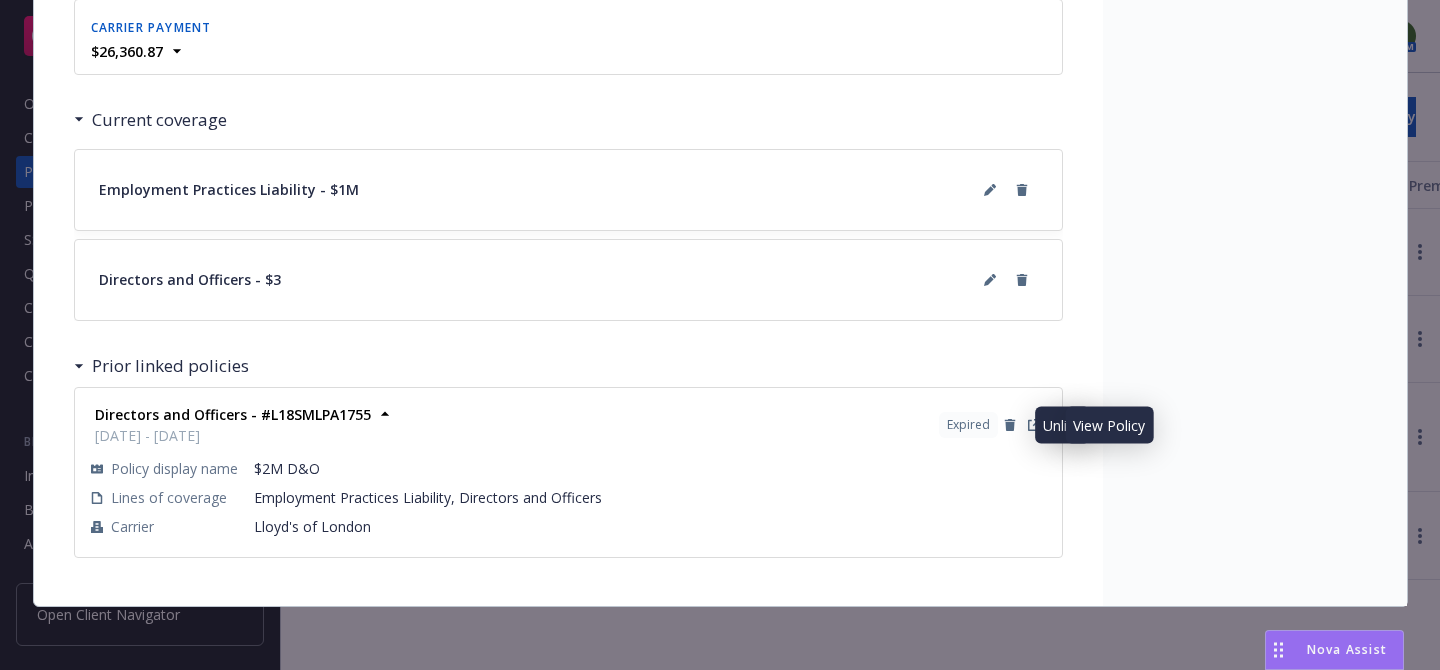 click 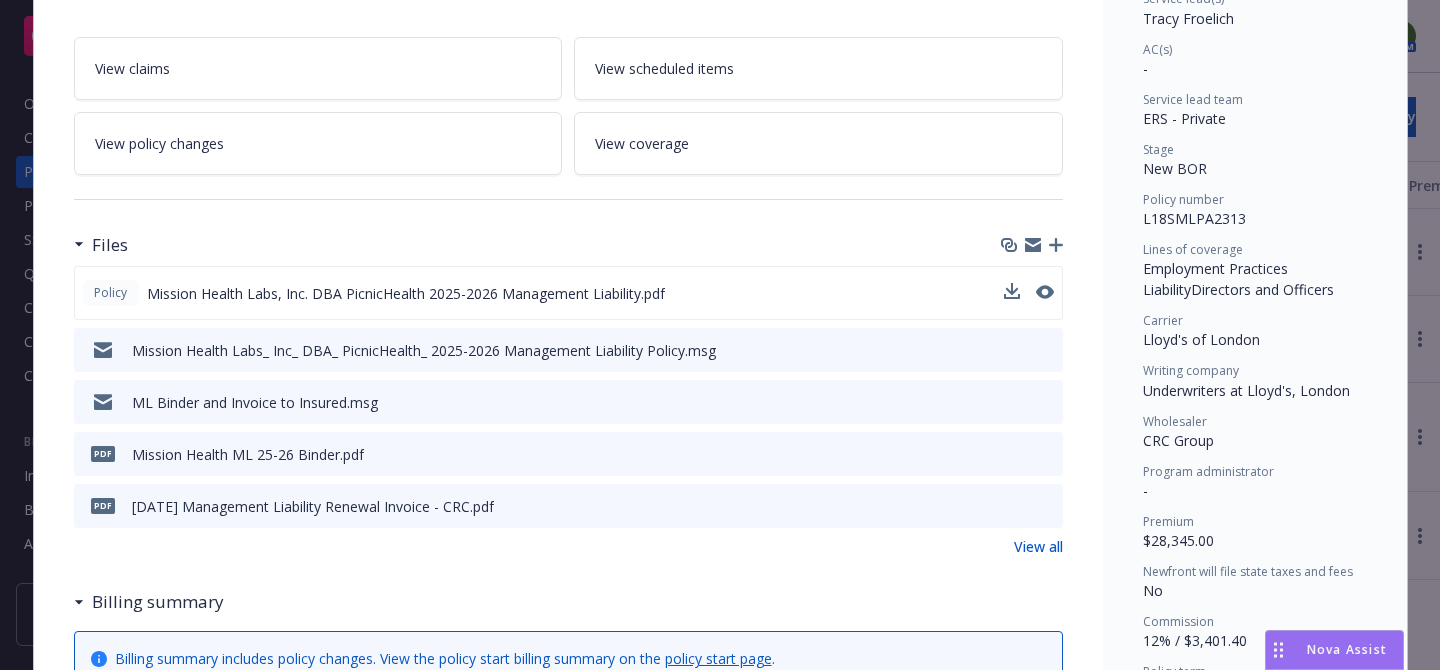 scroll, scrollTop: 224, scrollLeft: 0, axis: vertical 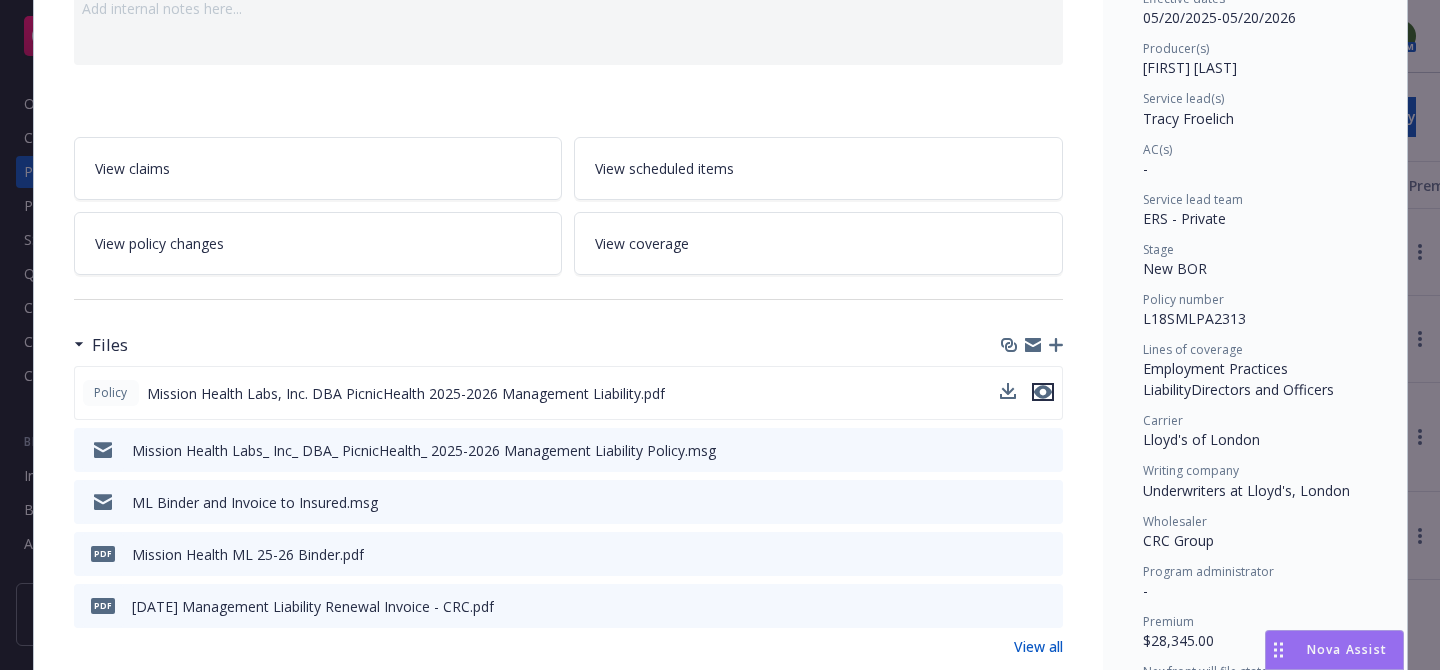 click 